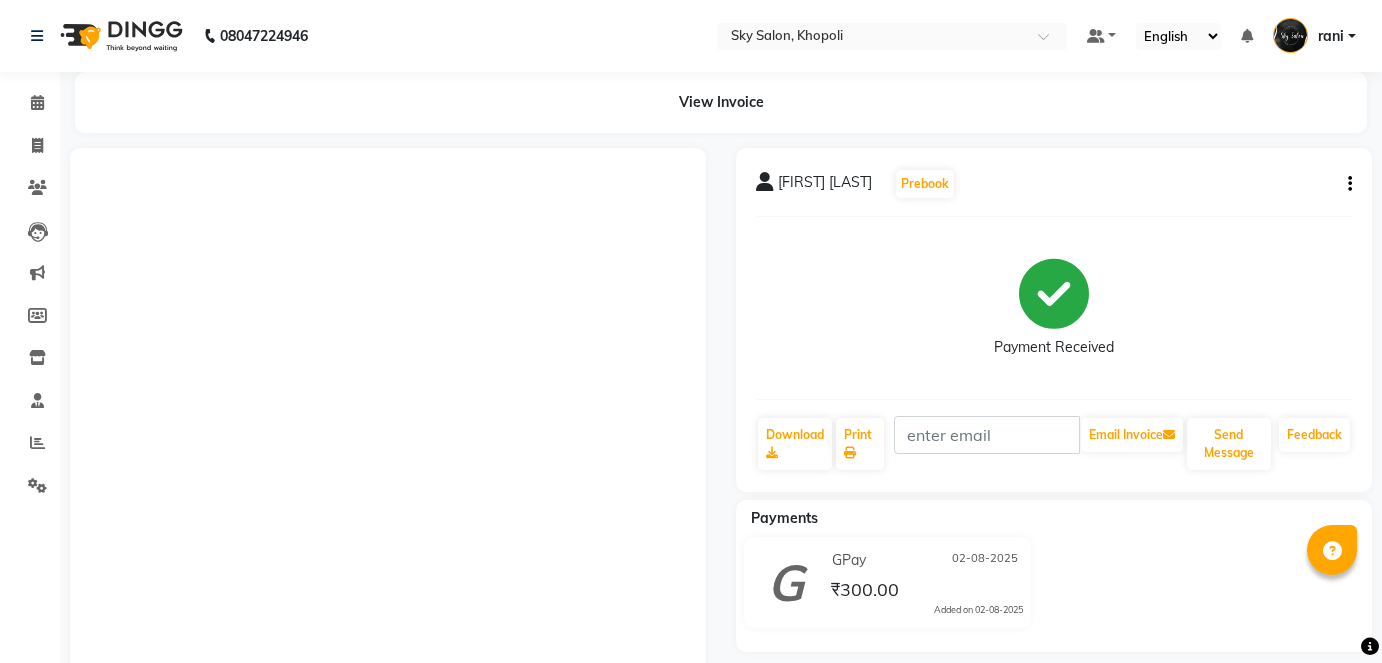 scroll, scrollTop: 0, scrollLeft: 0, axis: both 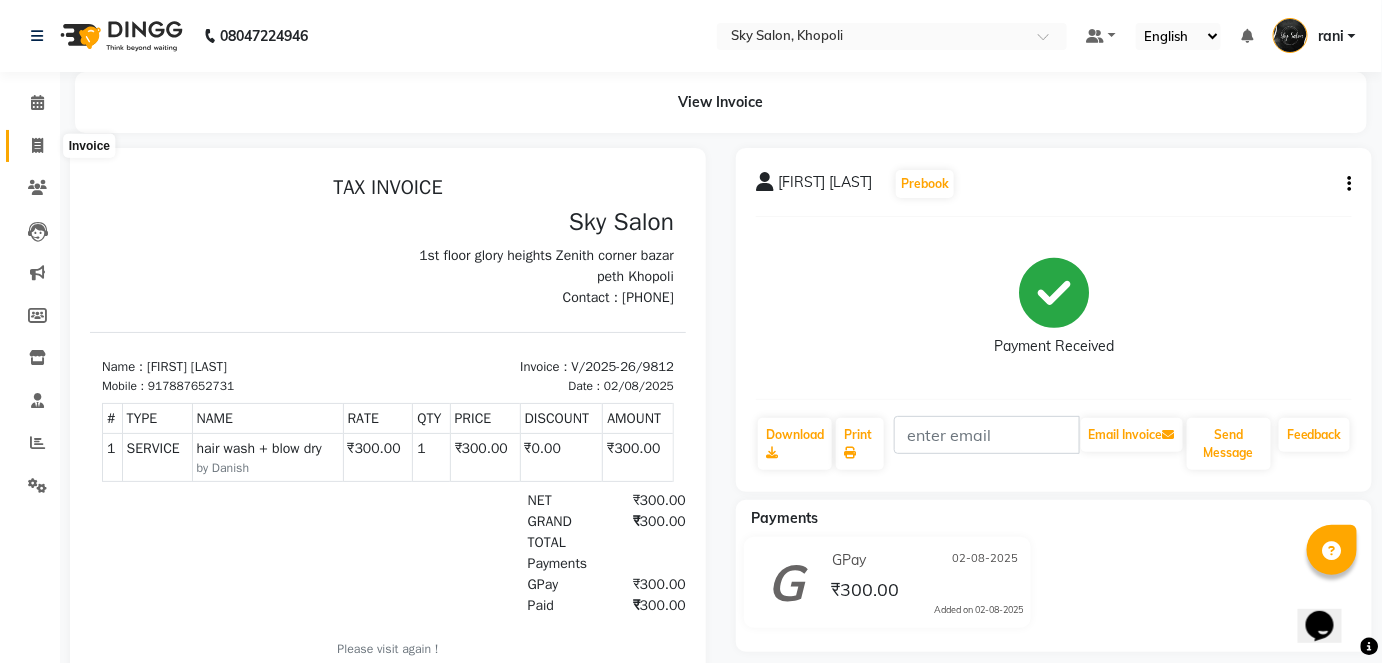 click 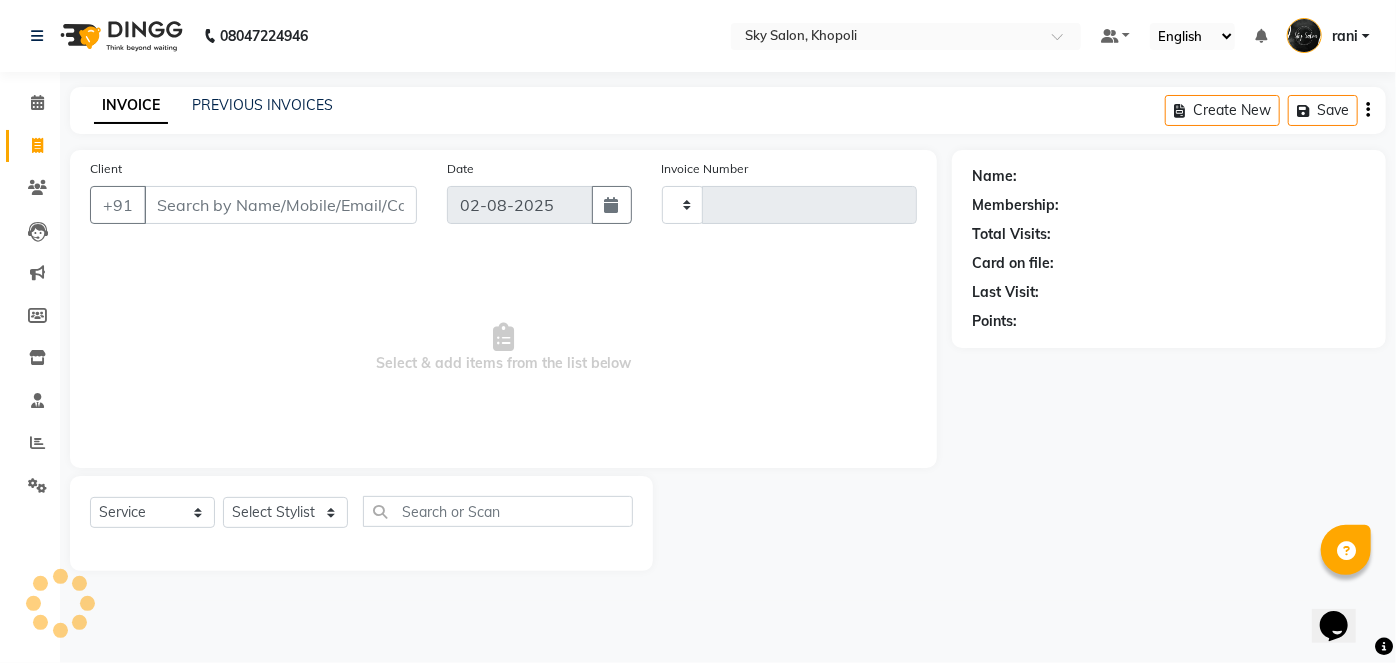 type on "9815" 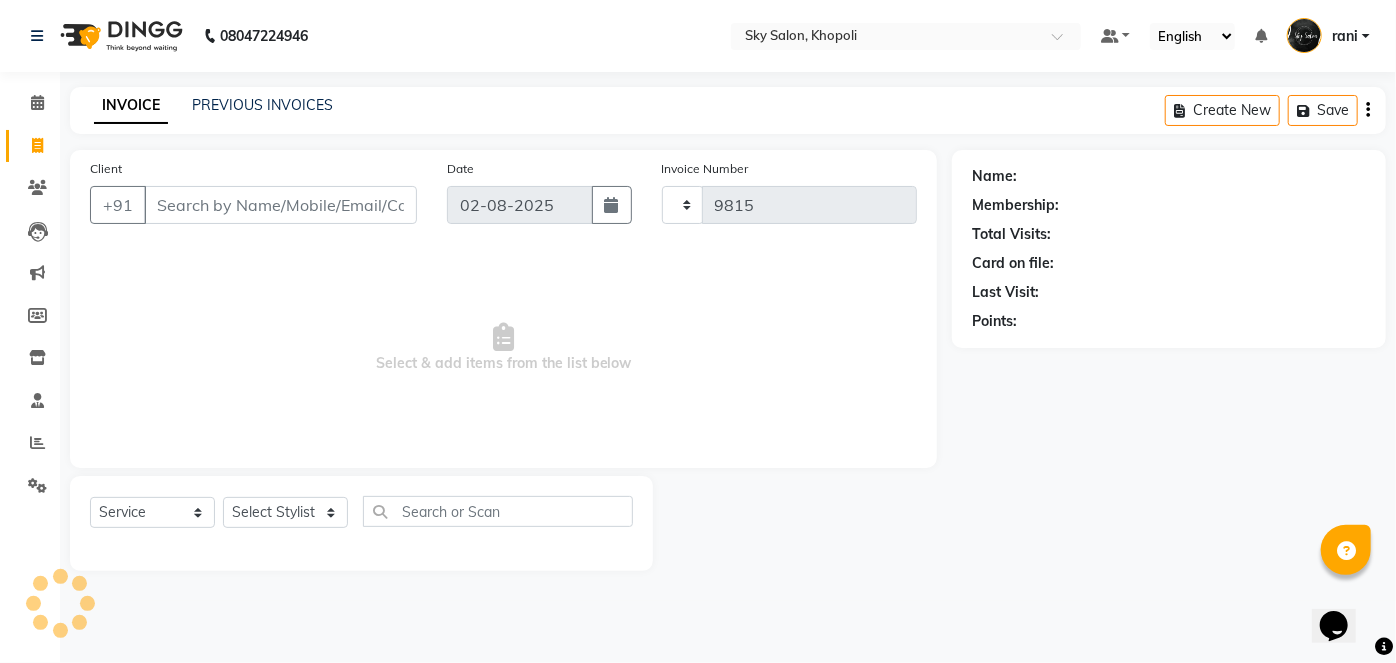 select on "3537" 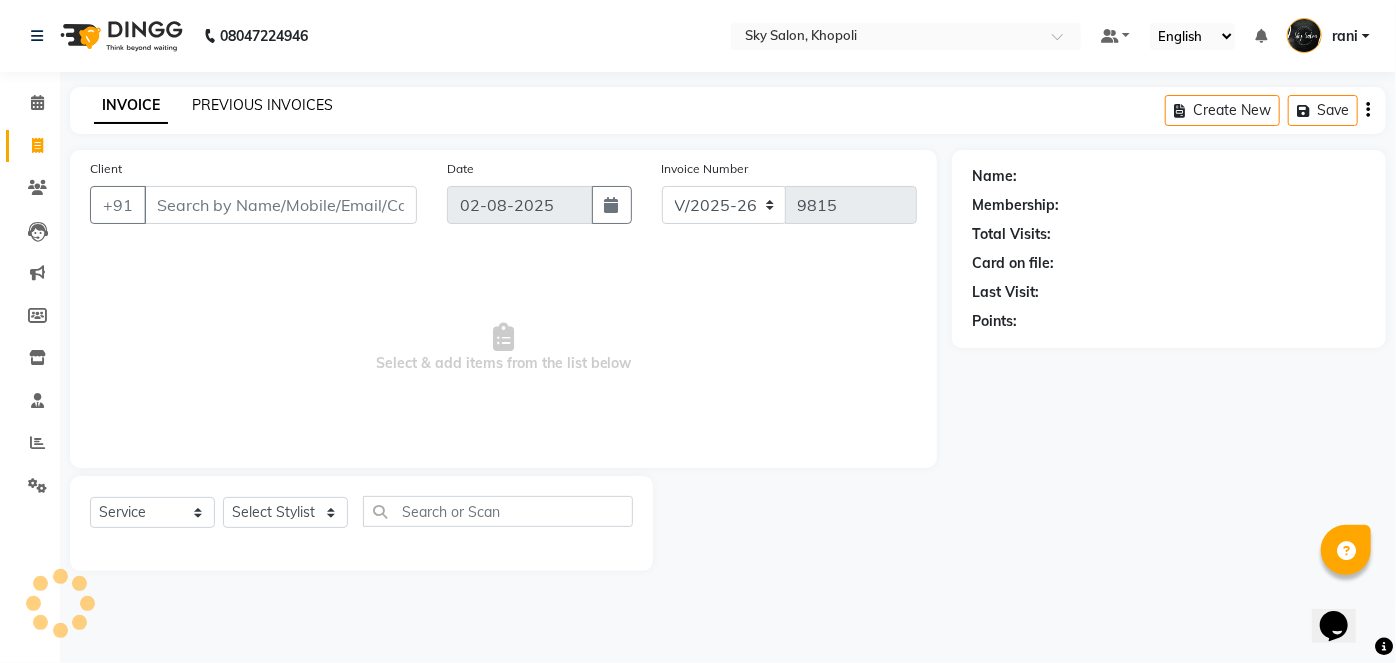 click on "PREVIOUS INVOICES" 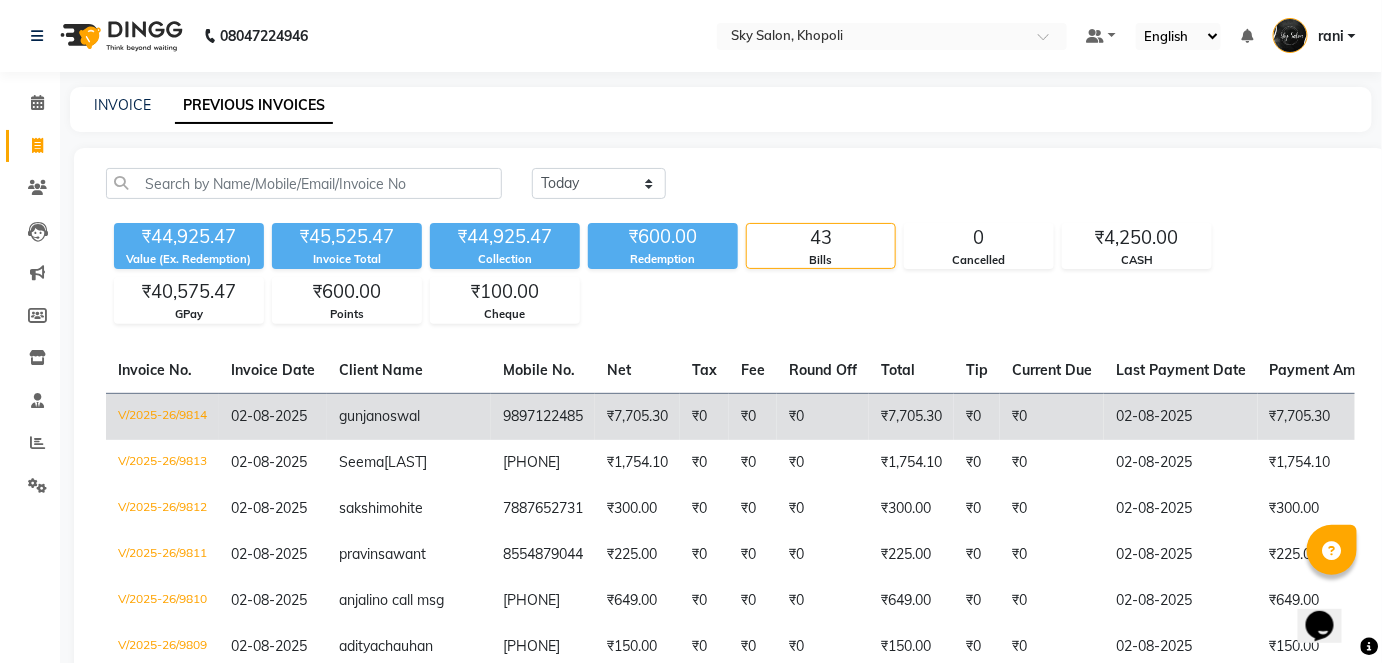 click on "₹7,705.30" 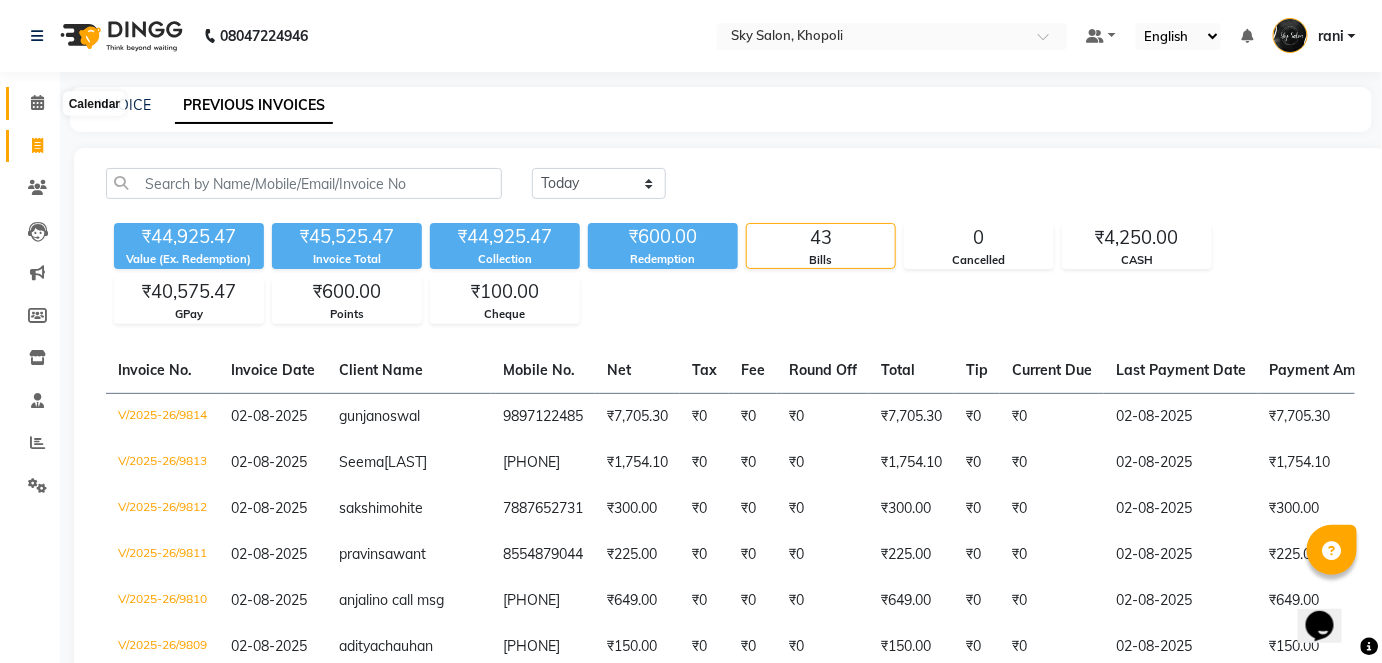 click 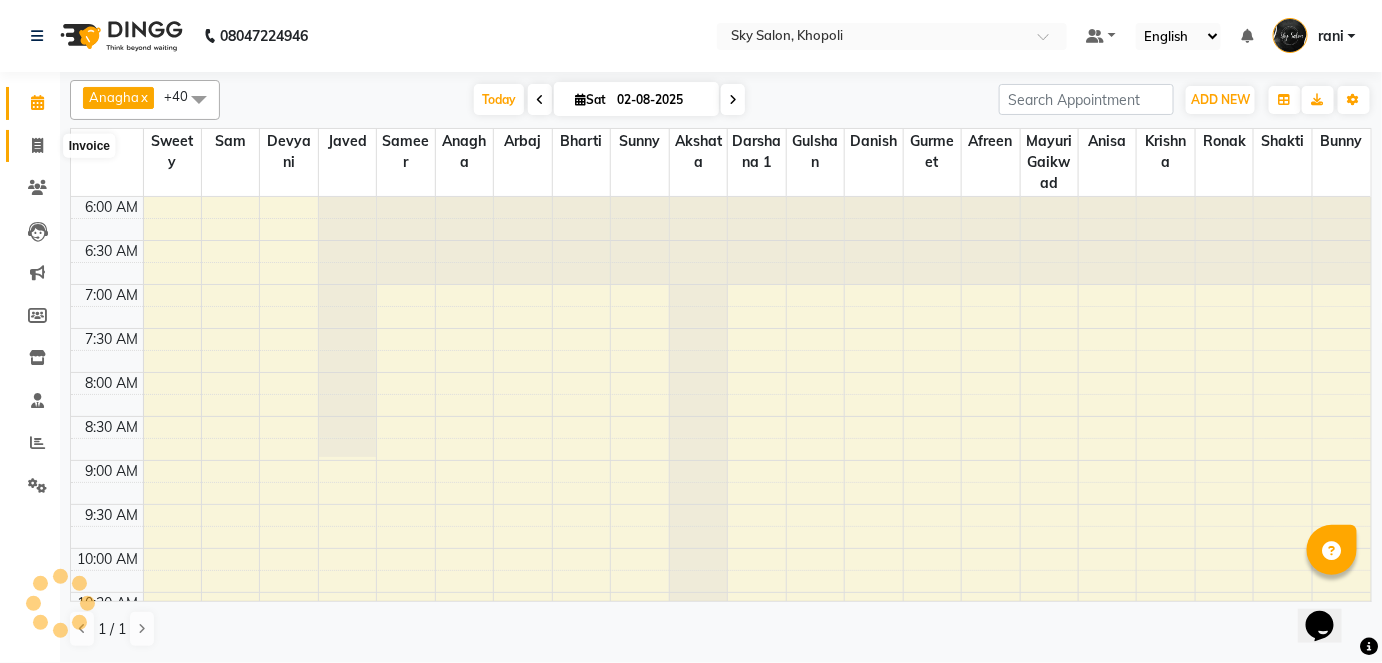 click 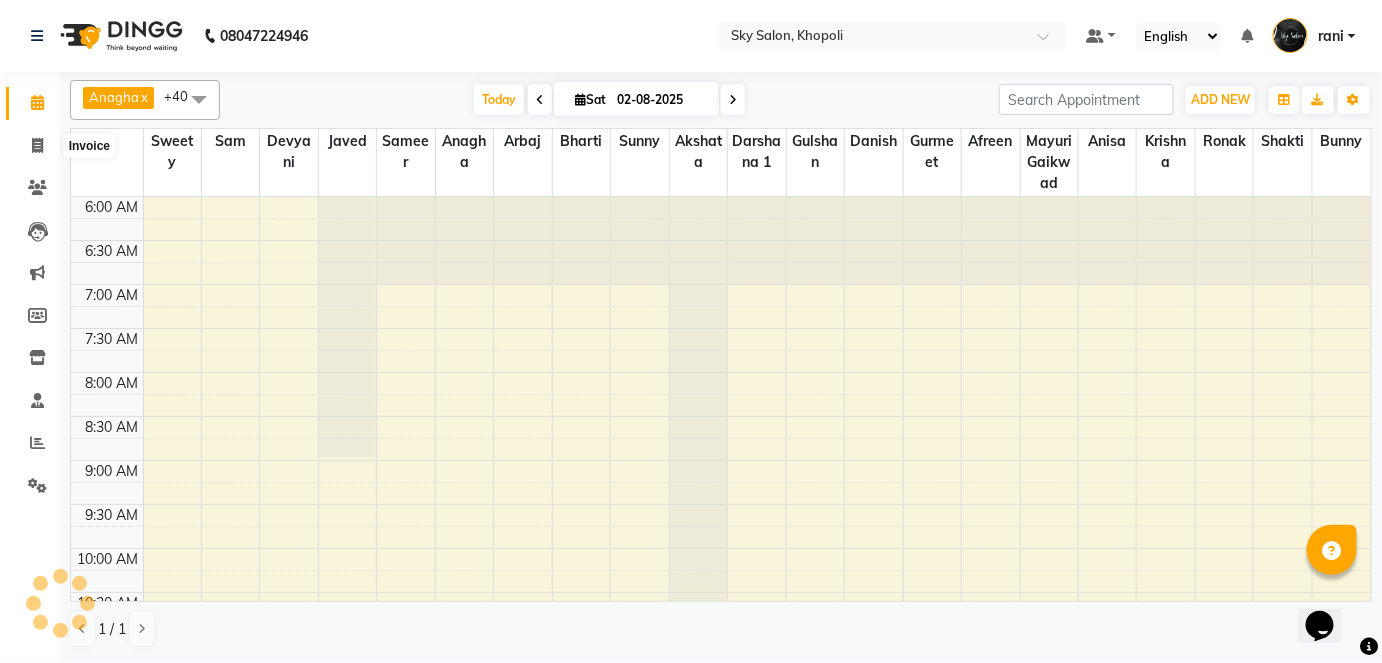 select on "service" 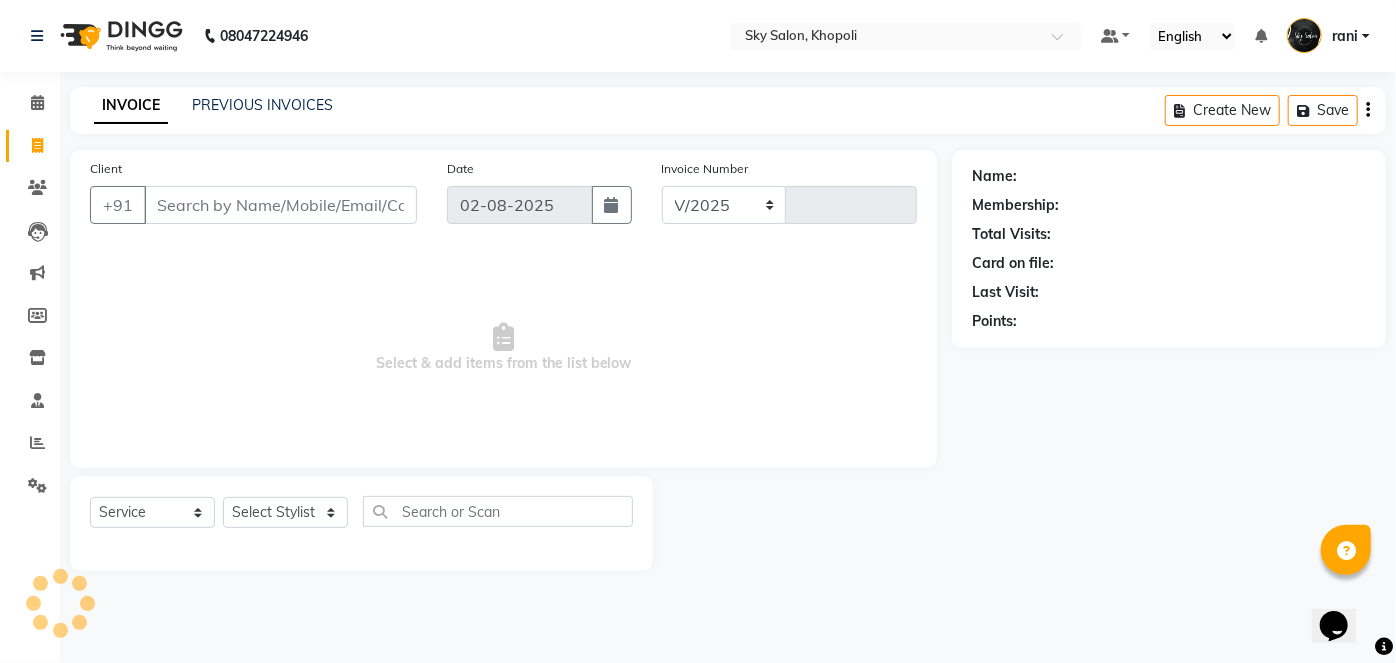 select on "3537" 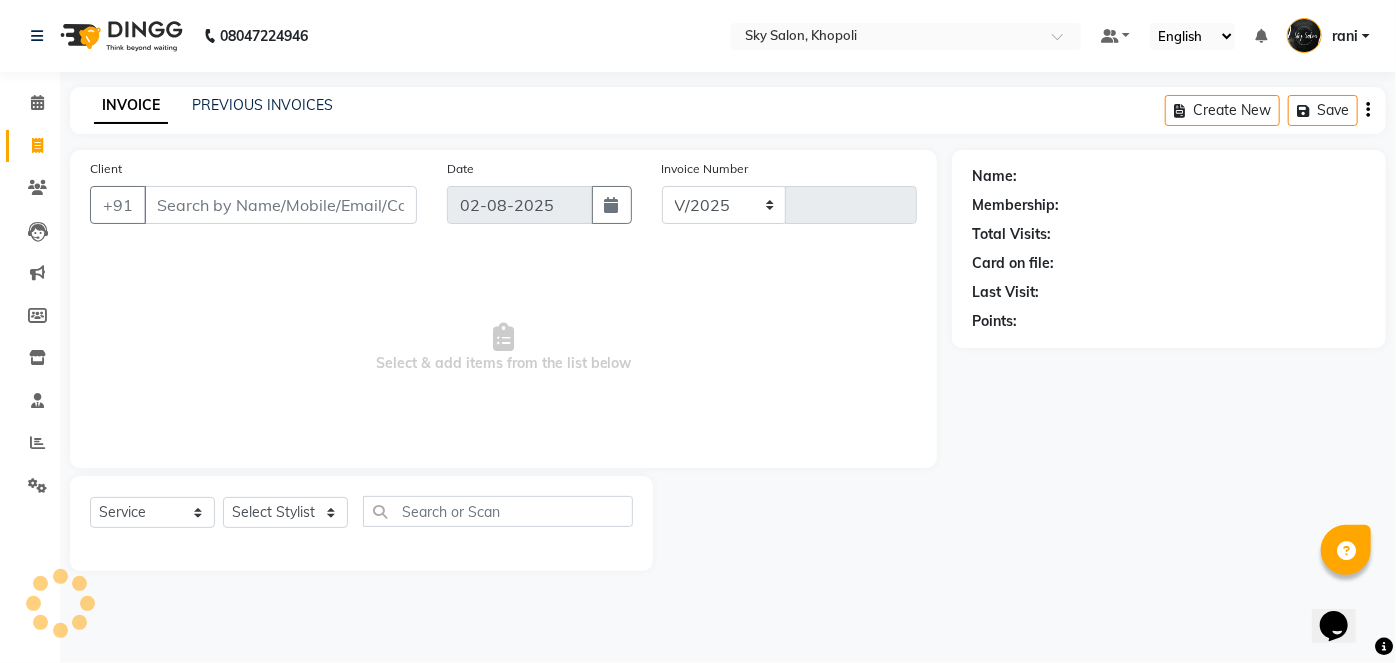 type on "9820" 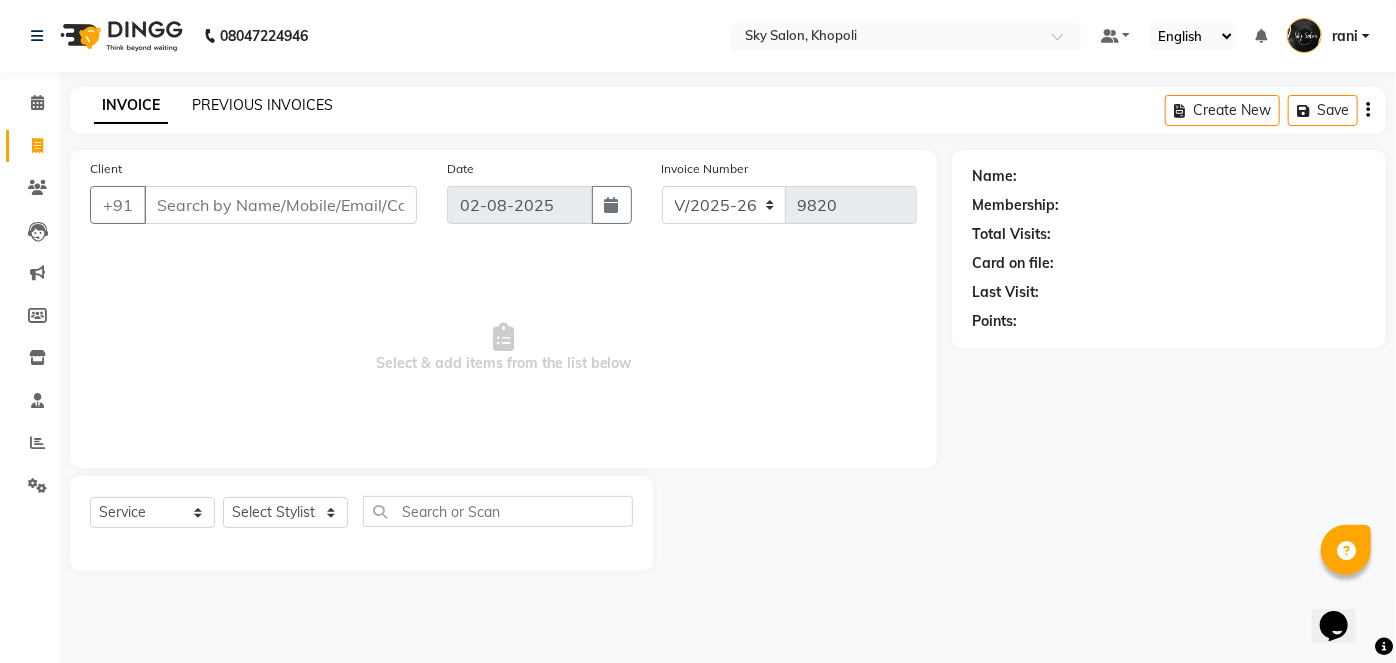 click on "PREVIOUS INVOICES" 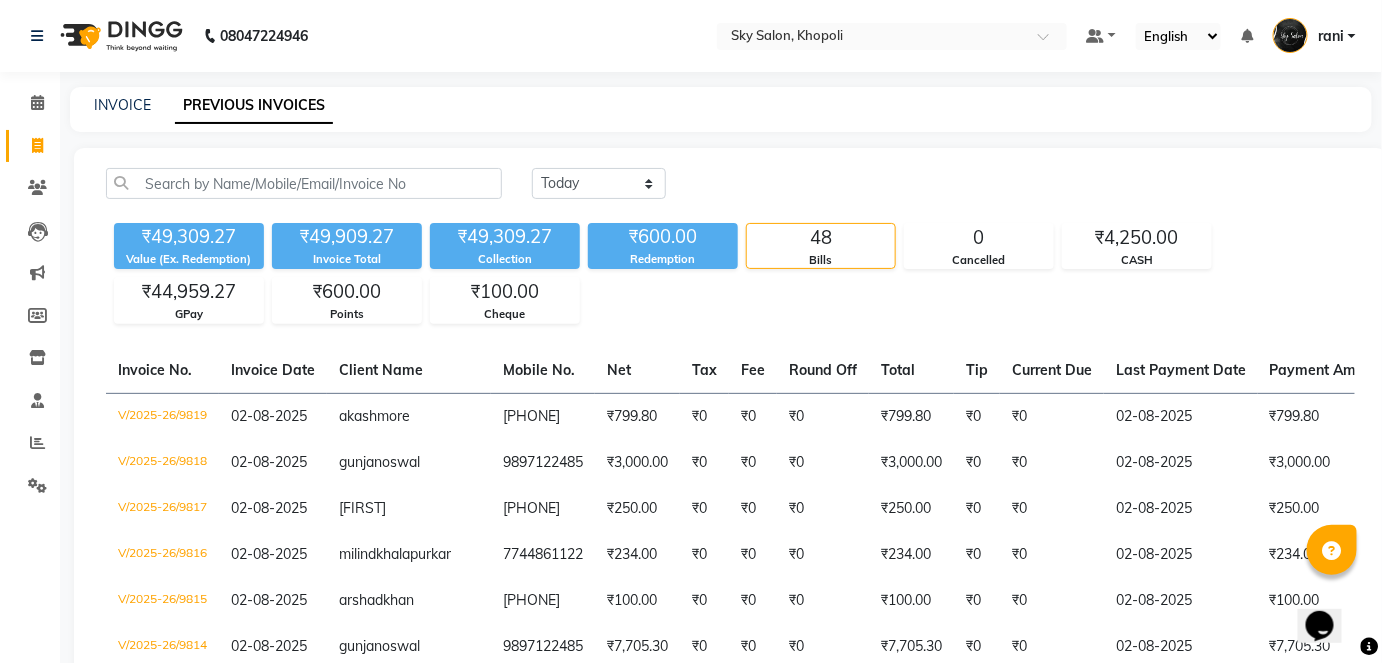 click on "Value (Ex. Redemption)" 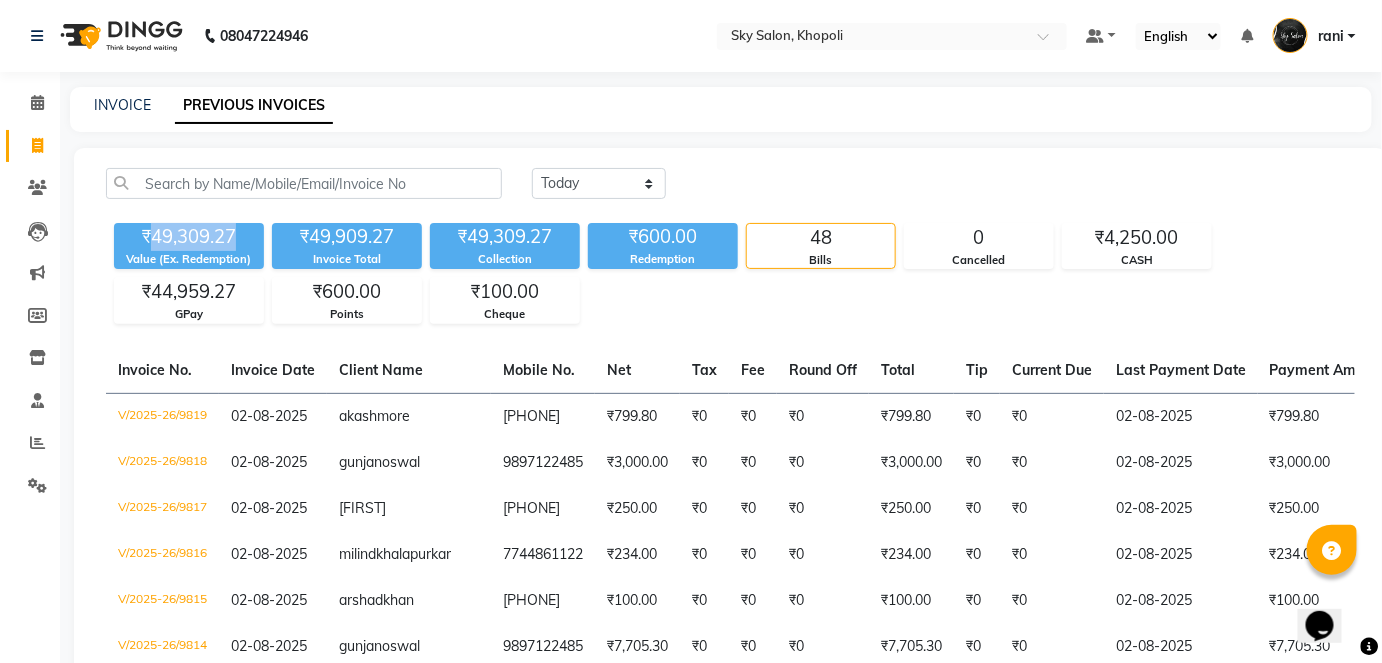 click on "₹49,309.27" 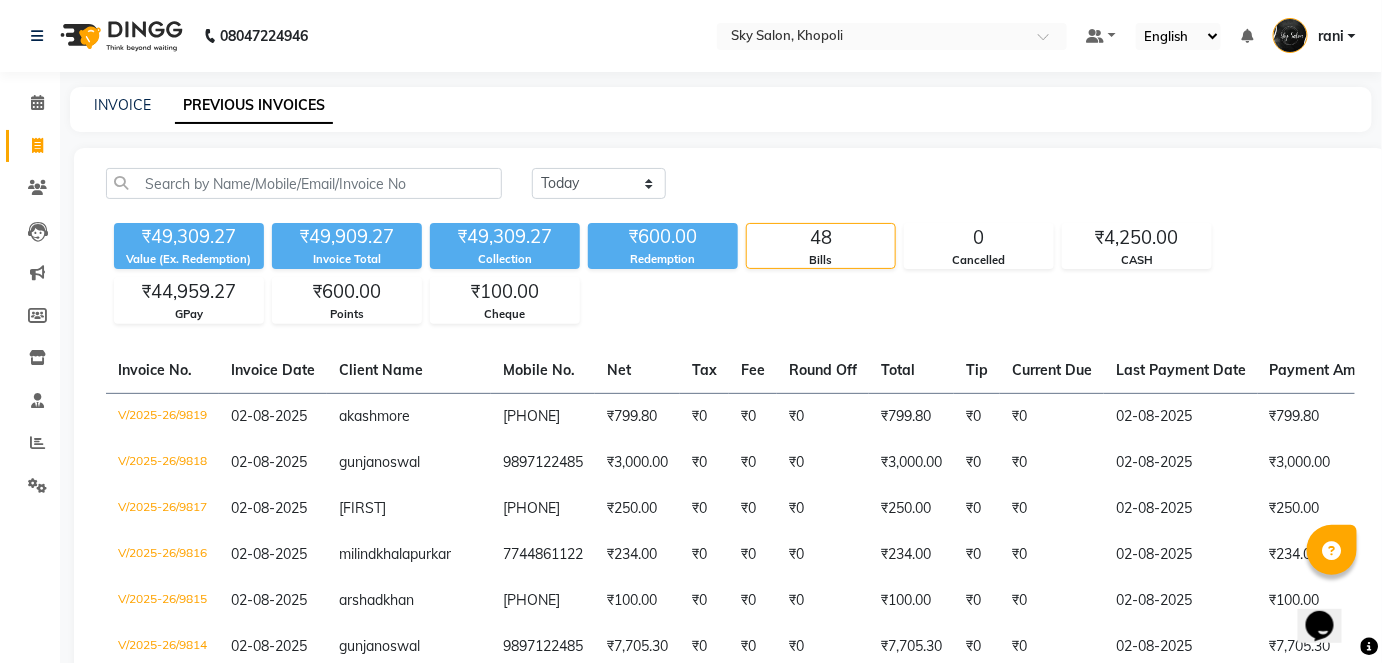 click on "₹49,309.27" 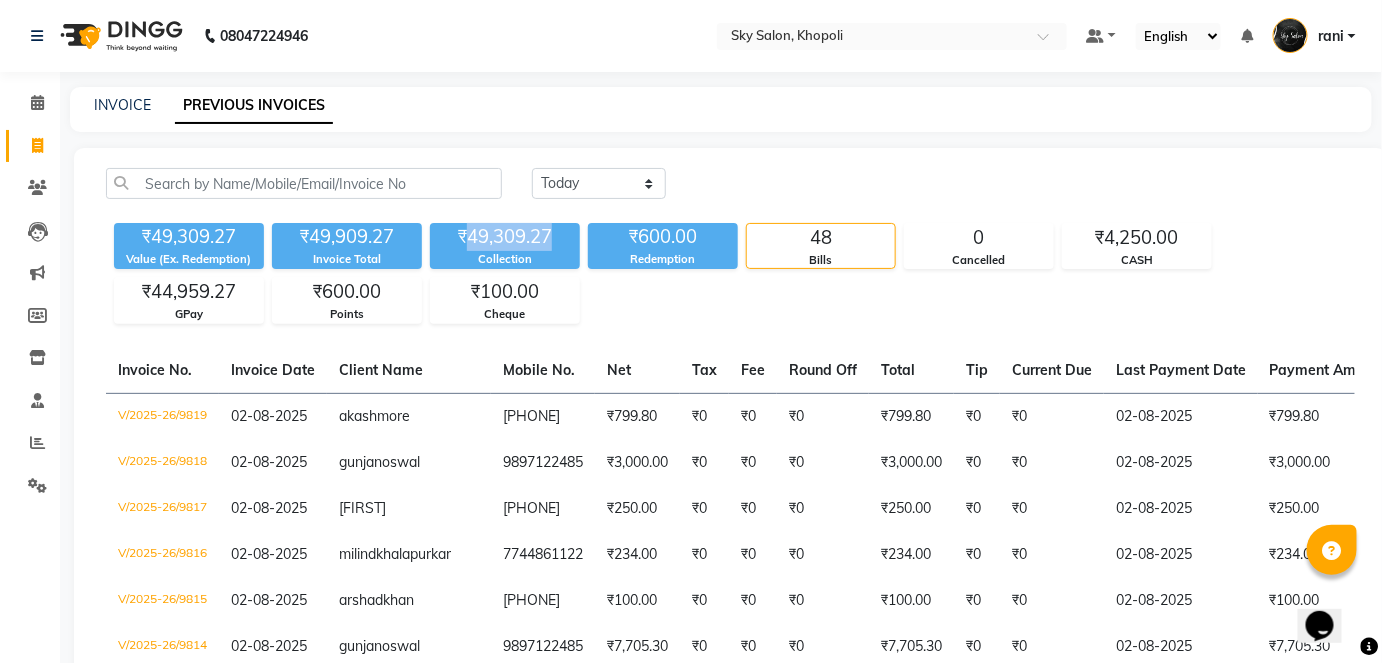 click on "₹49,309.27" 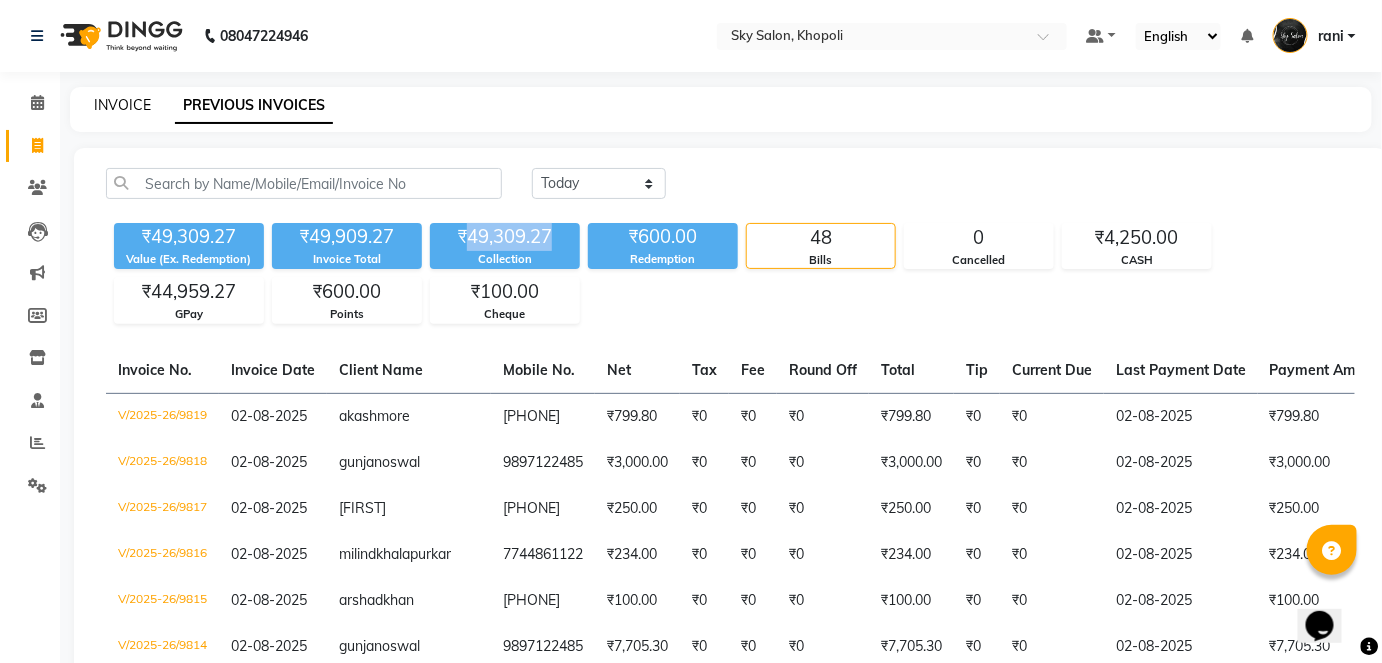 click on "INVOICE" 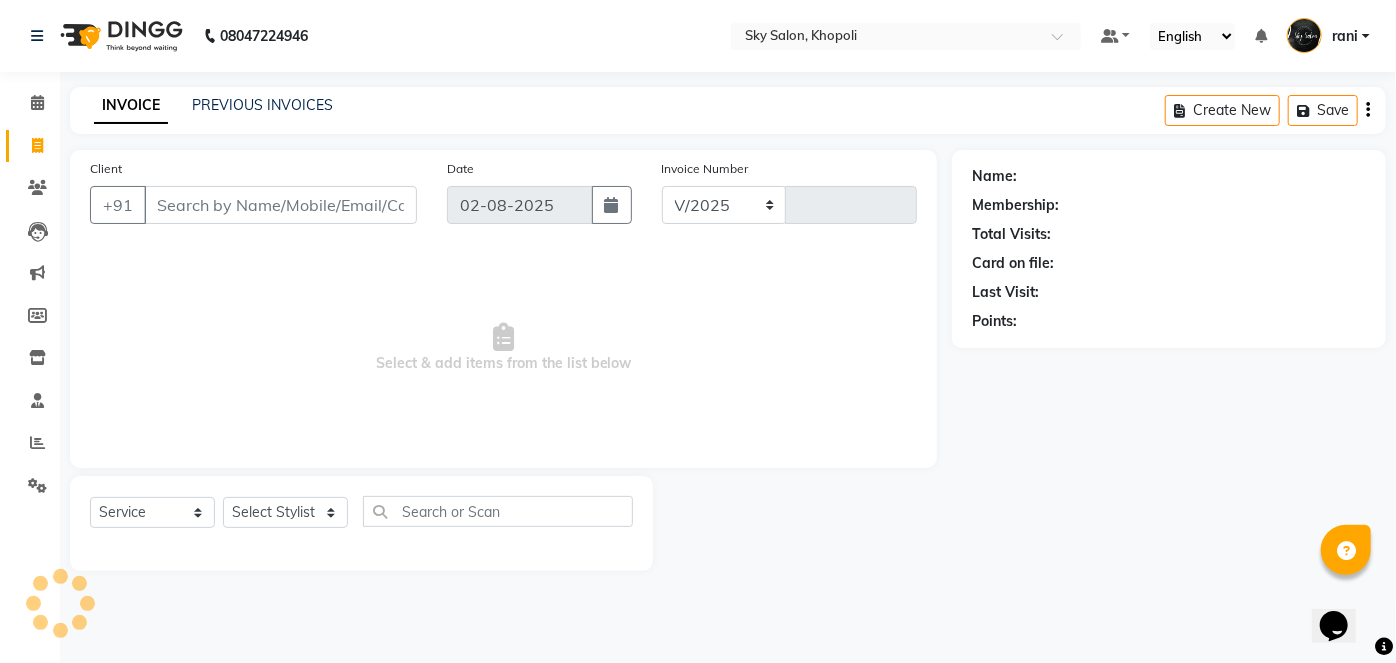 select on "3537" 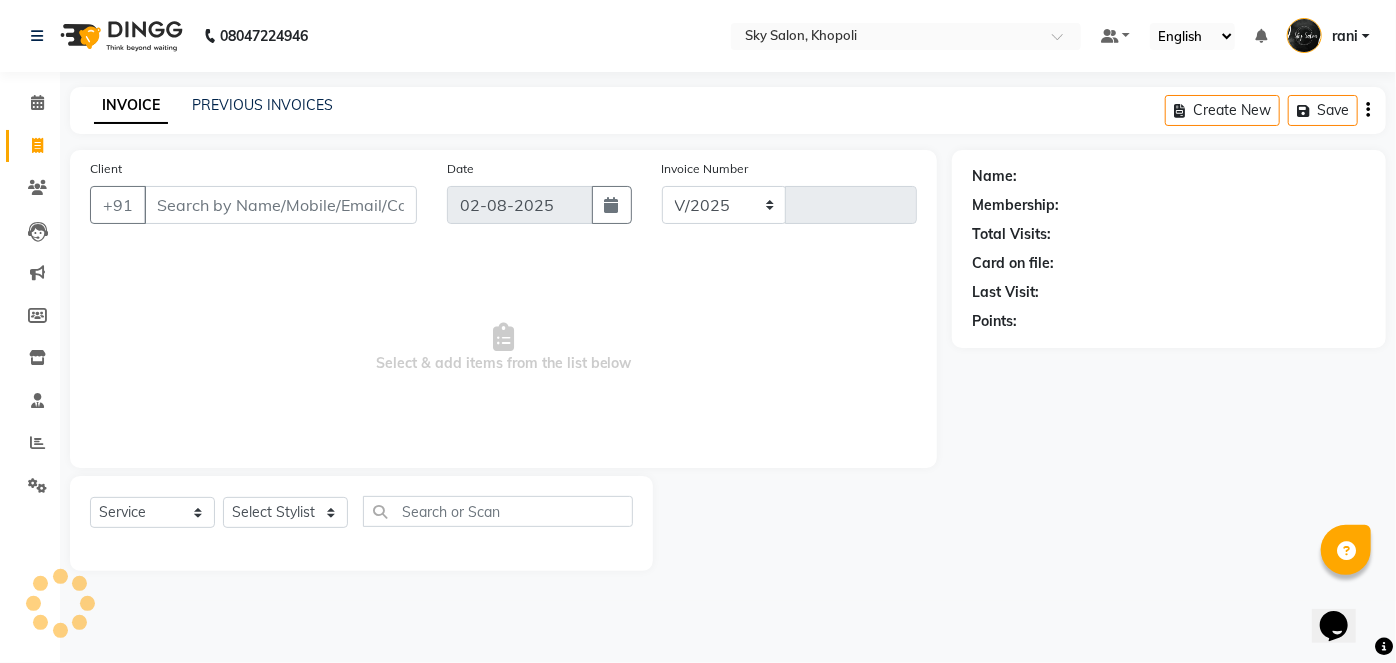 type on "9820" 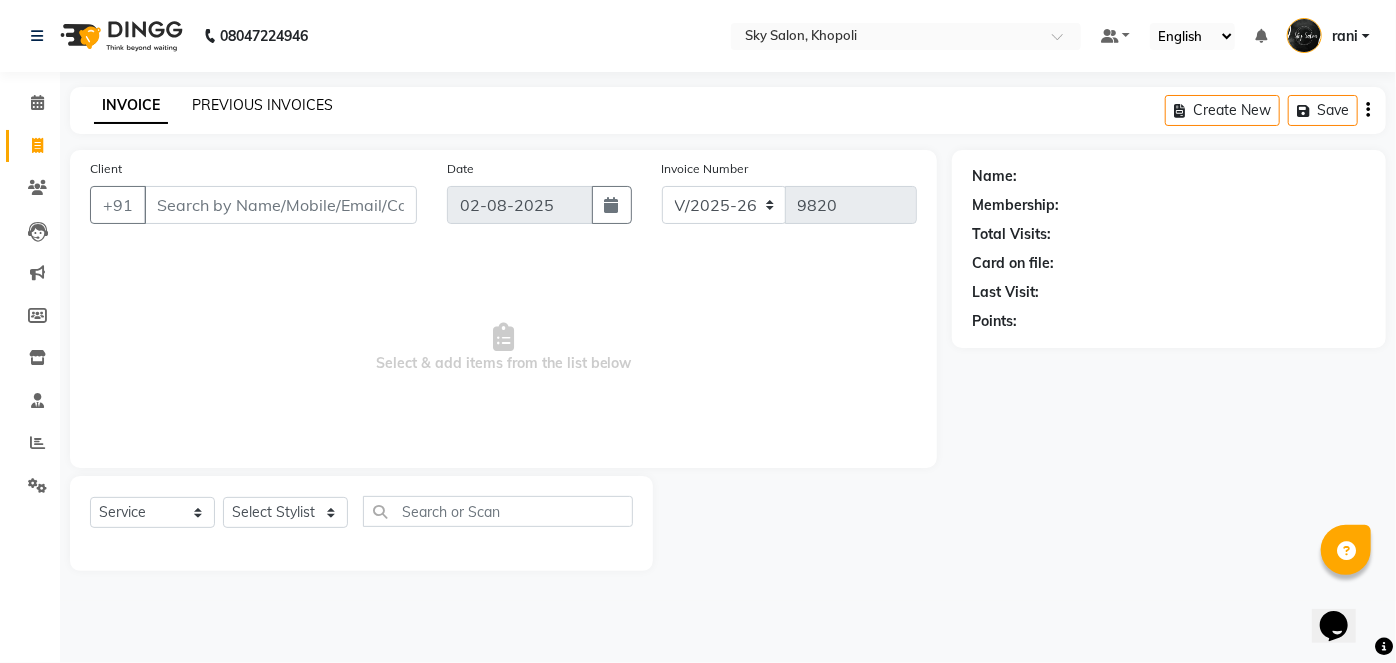 click on "PREVIOUS INVOICES" 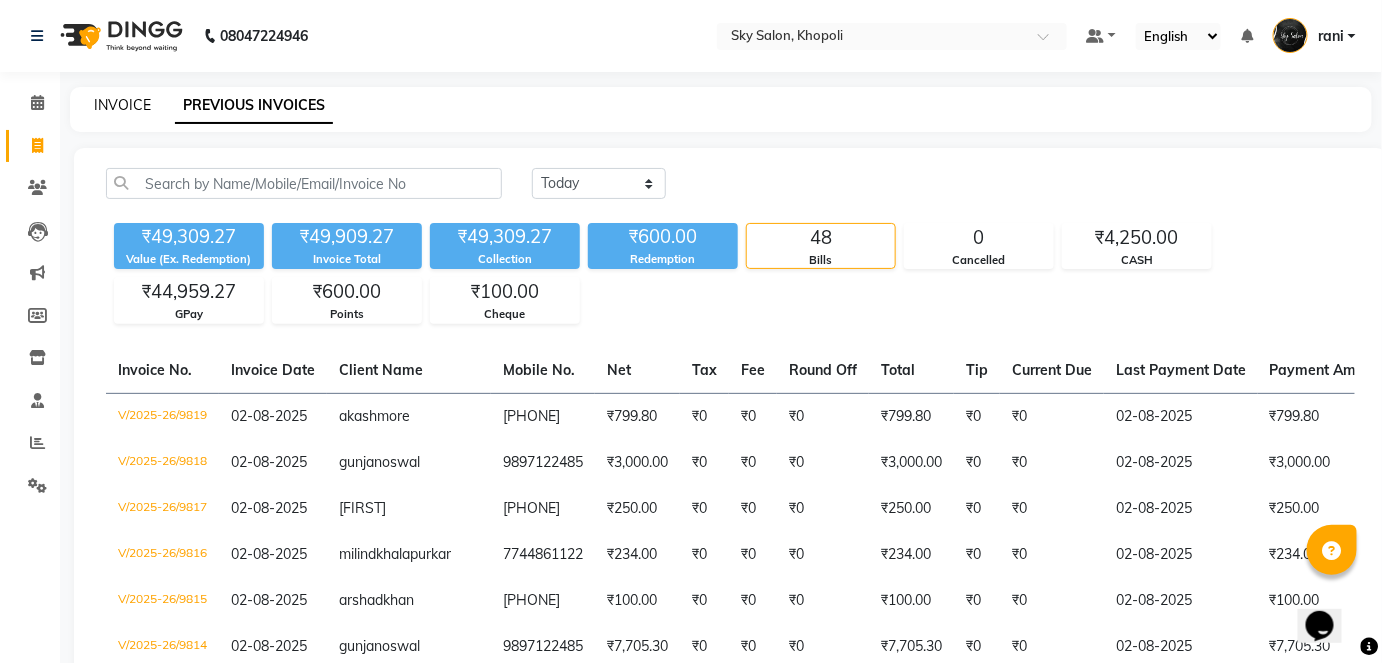 click on "INVOICE" 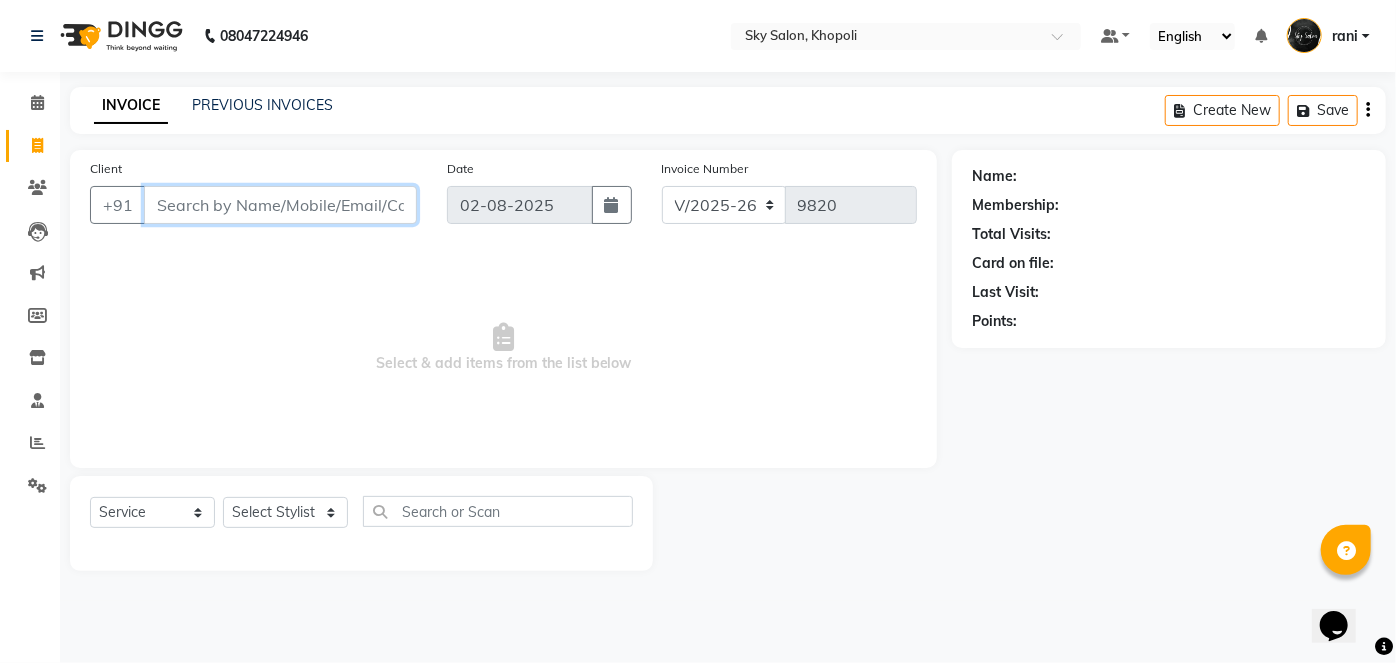 click on "Client" at bounding box center (280, 205) 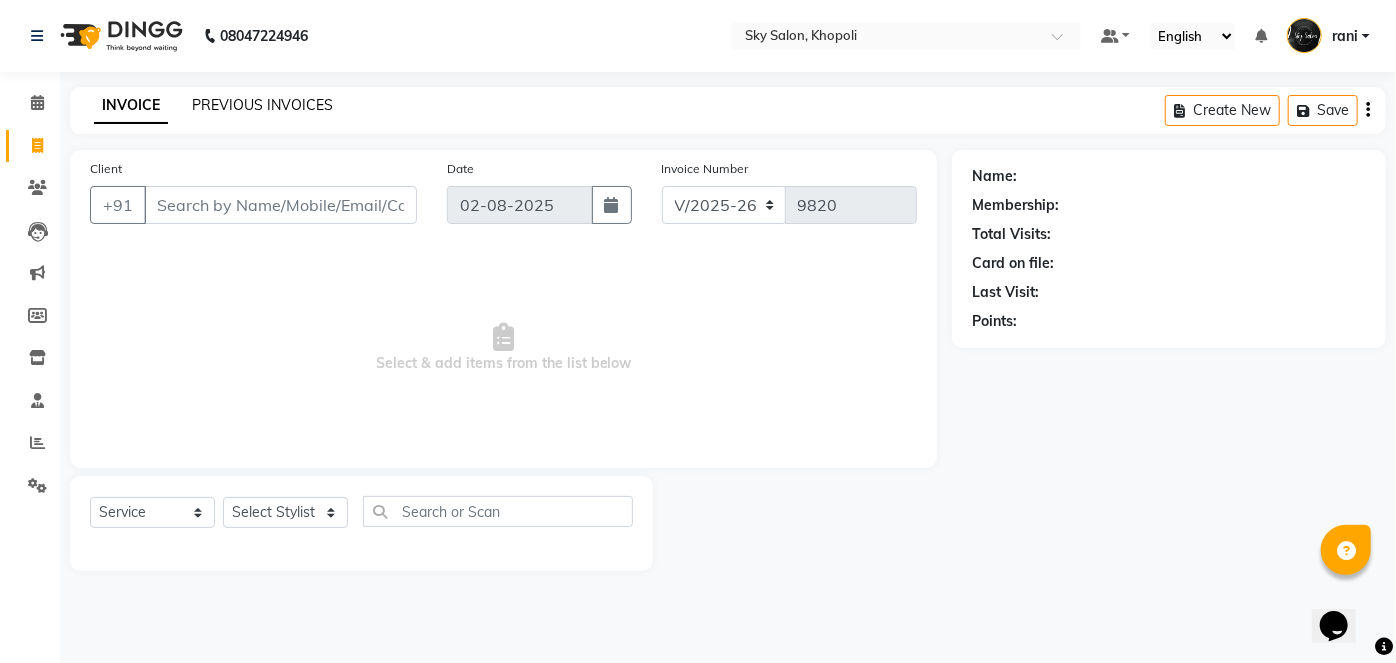 click on "PREVIOUS INVOICES" 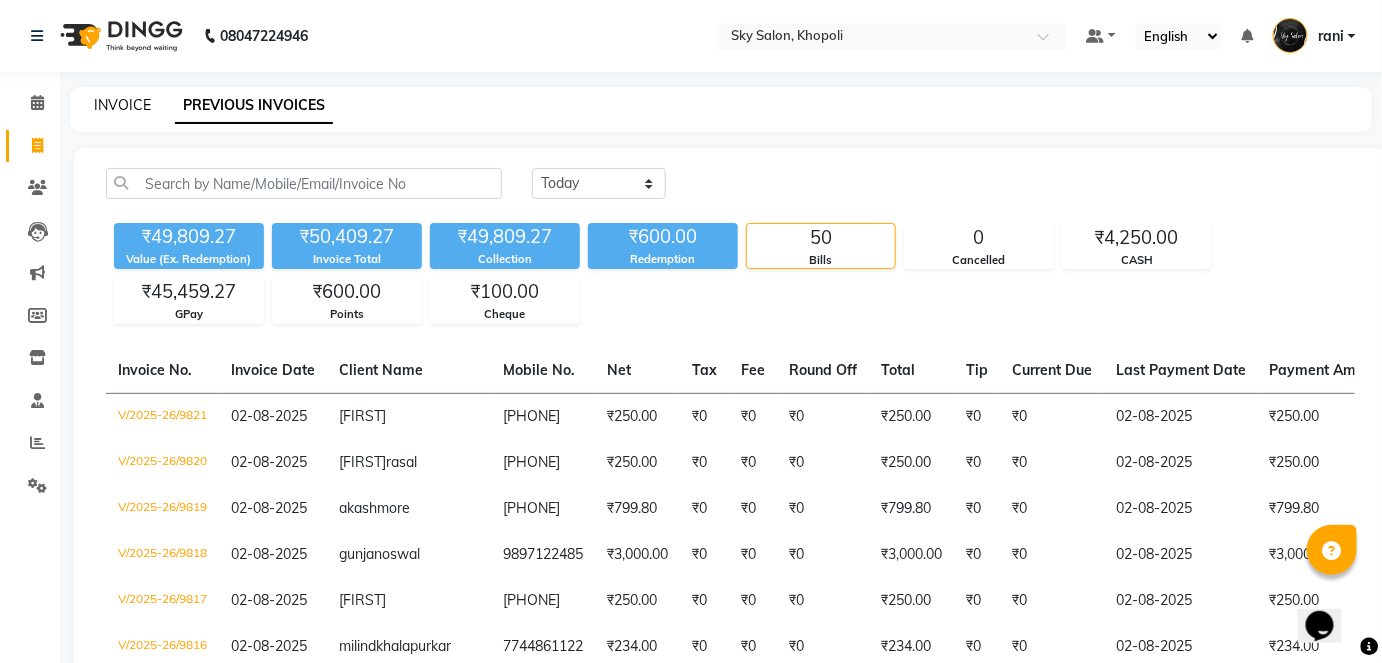 click on "INVOICE" 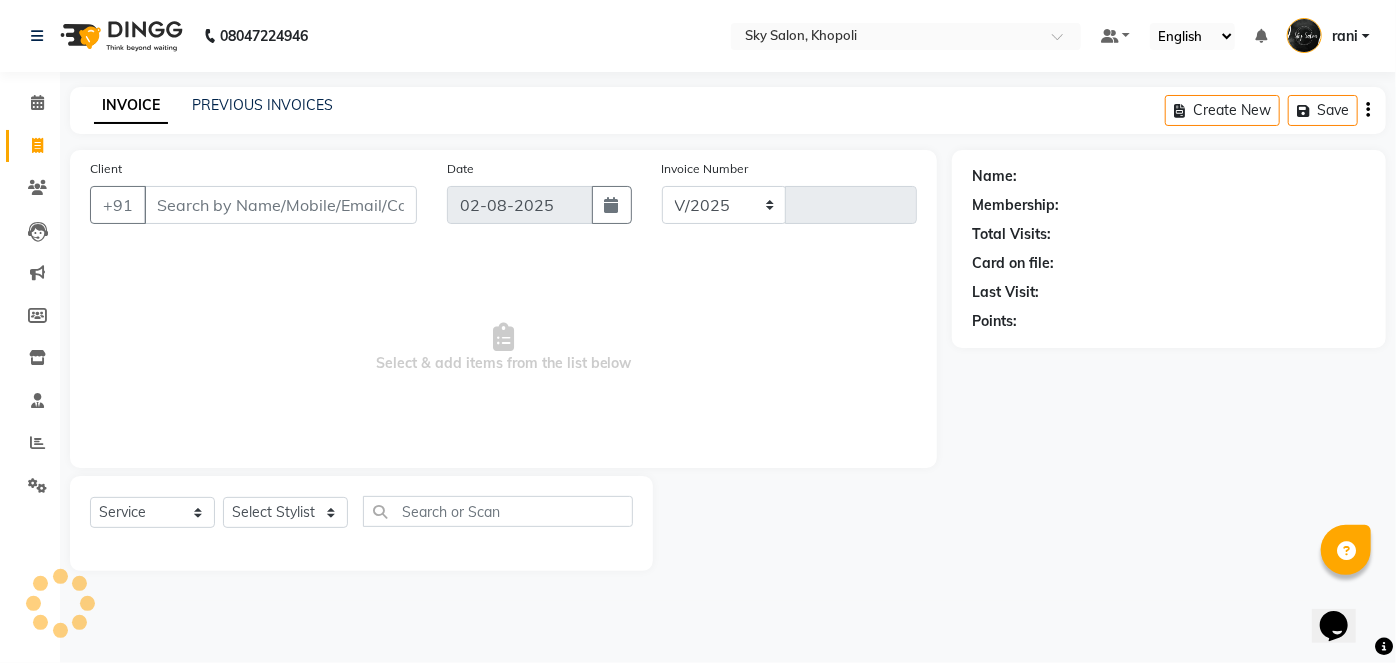 select on "3537" 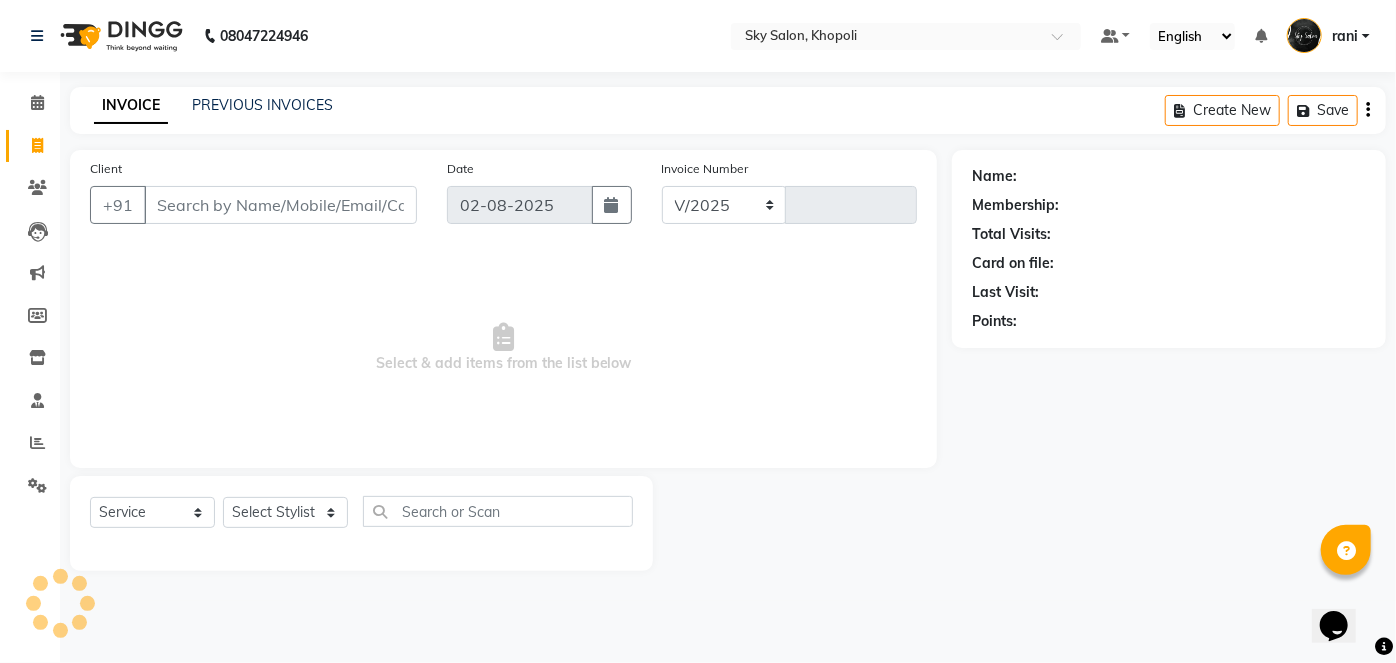 type on "9822" 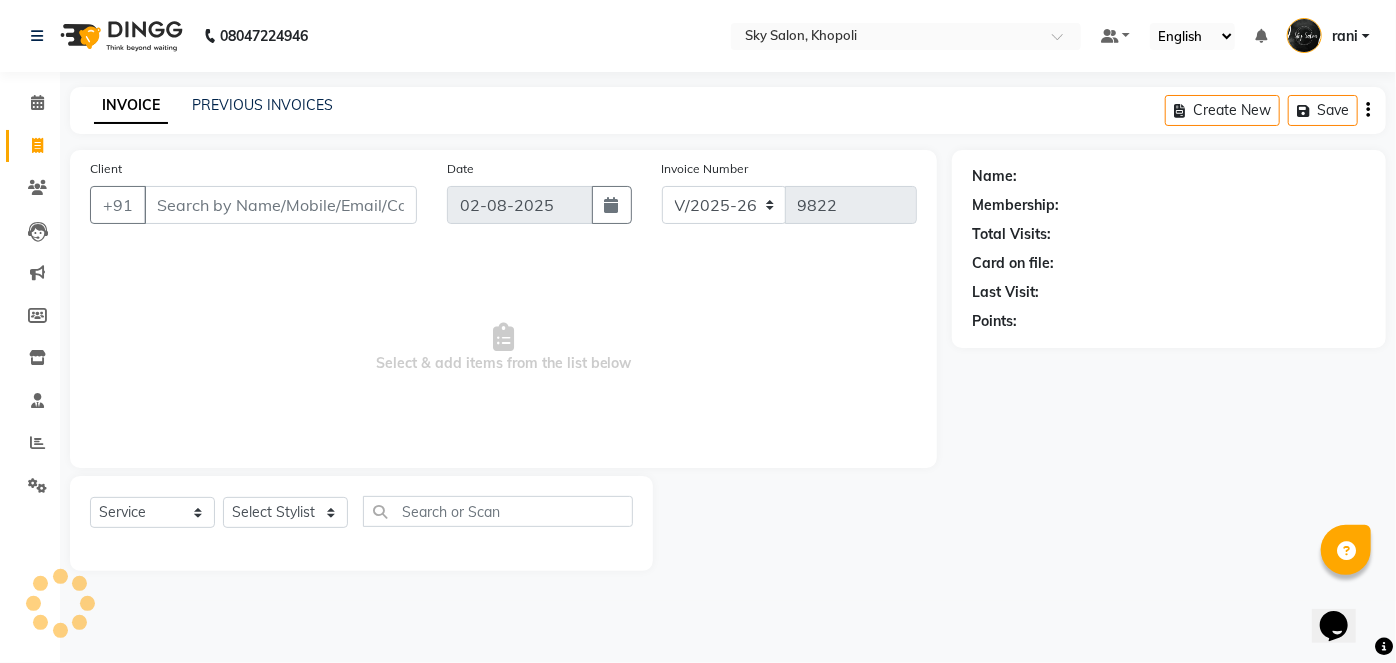 click on "Client" at bounding box center [280, 205] 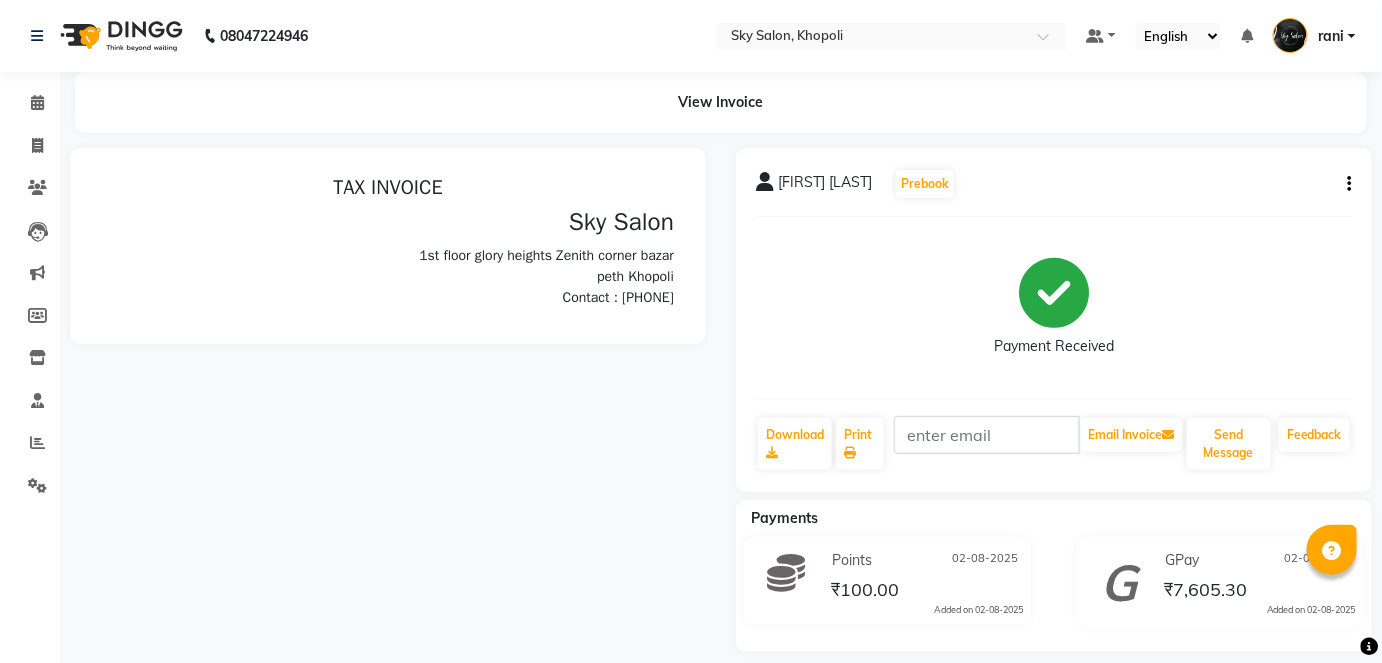 scroll, scrollTop: 0, scrollLeft: 0, axis: both 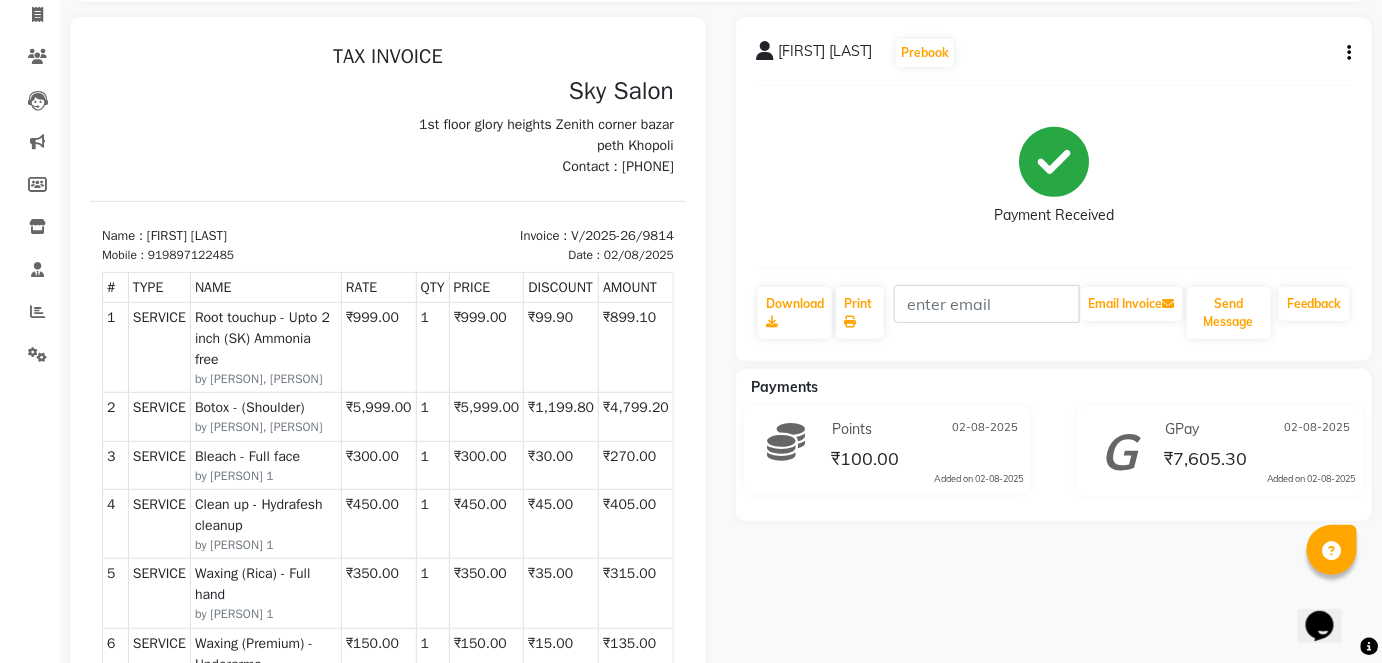 click 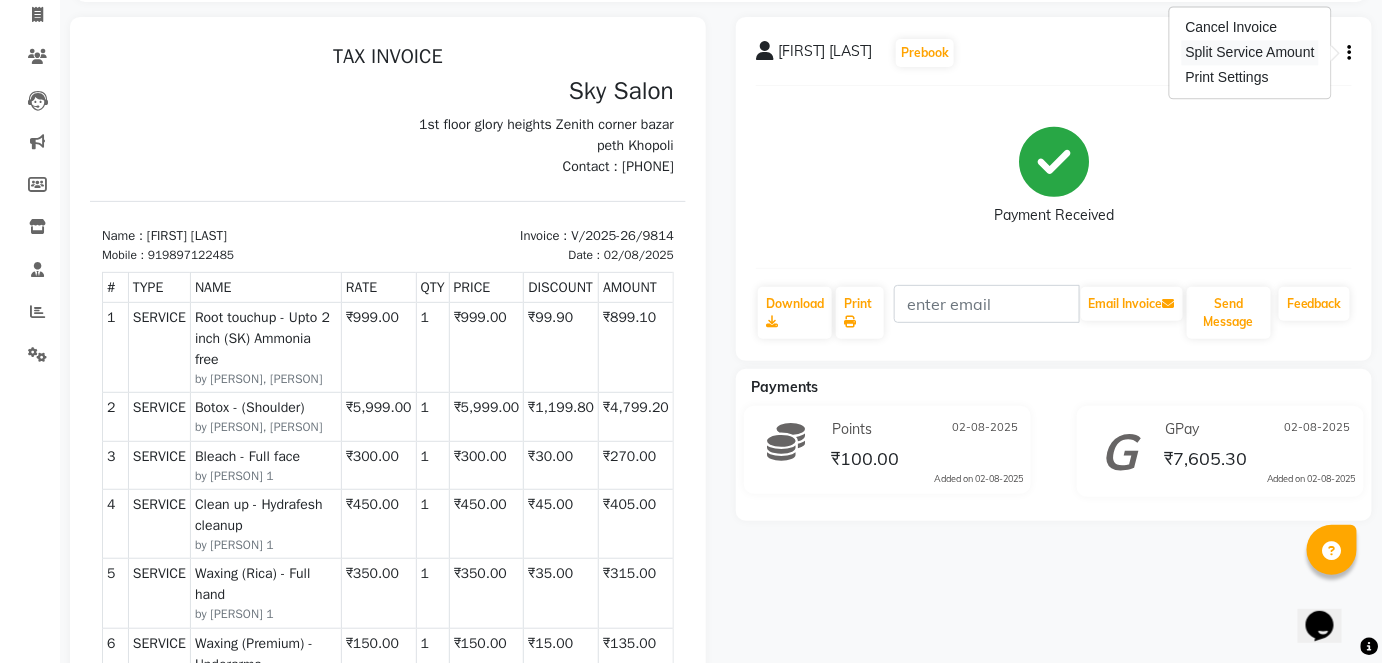 click on "Split Service Amount" at bounding box center [1250, 52] 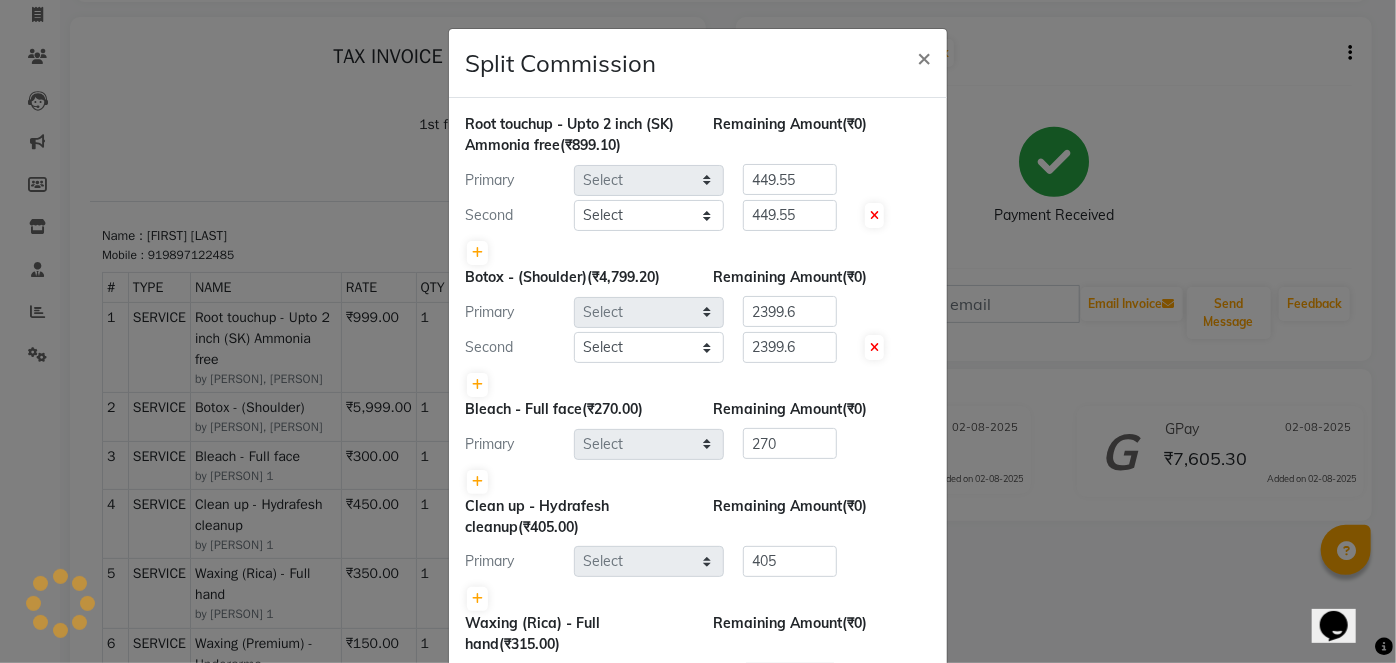 select on "20908" 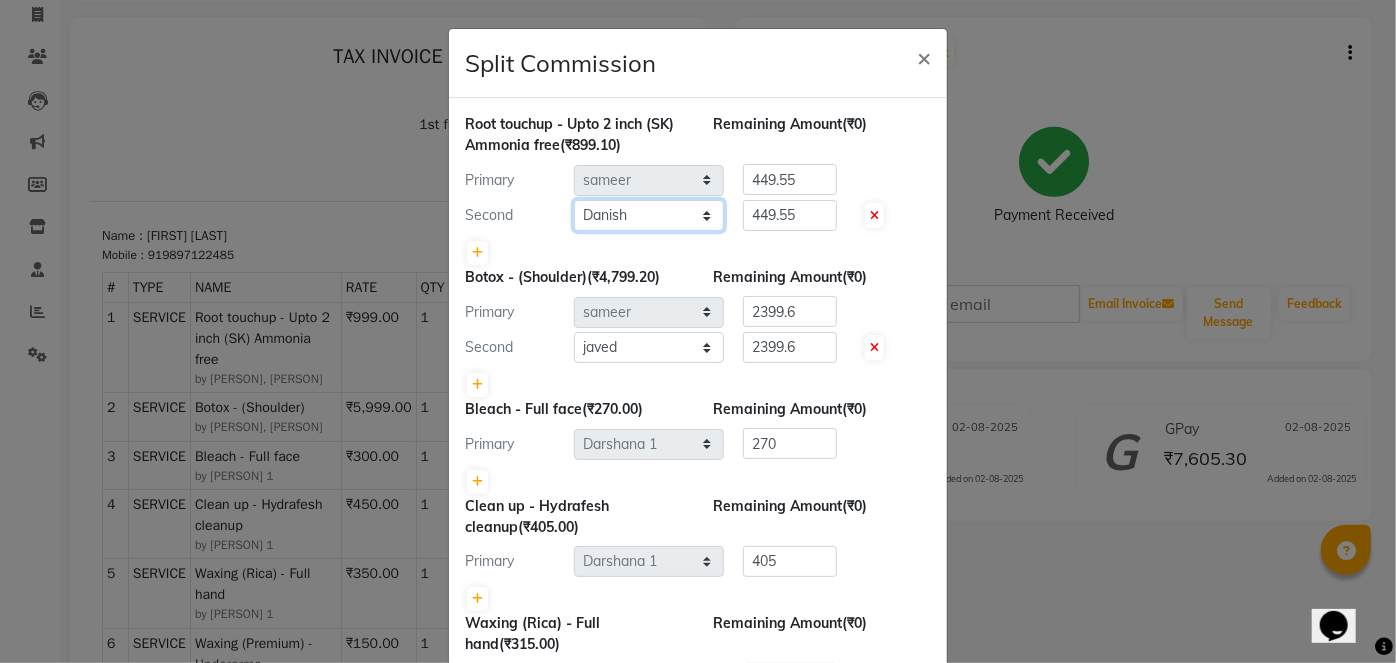 click on "Select  afreen   akshata   aman saha   ameer   Anagha   anisa   arbaj   bharti   Bunny   Danish   Darshana 1   devyani   dilshad   gaurav   Gulshan   gurmeet   javed   jishan   krishna   mayuri gaikwad   muskan   rani   rinku   rocky   Ronak   sachin   sahil   sam   sameer   sameer 2   sandhya   shabnam   shakti   sunny   sweety   vivek" 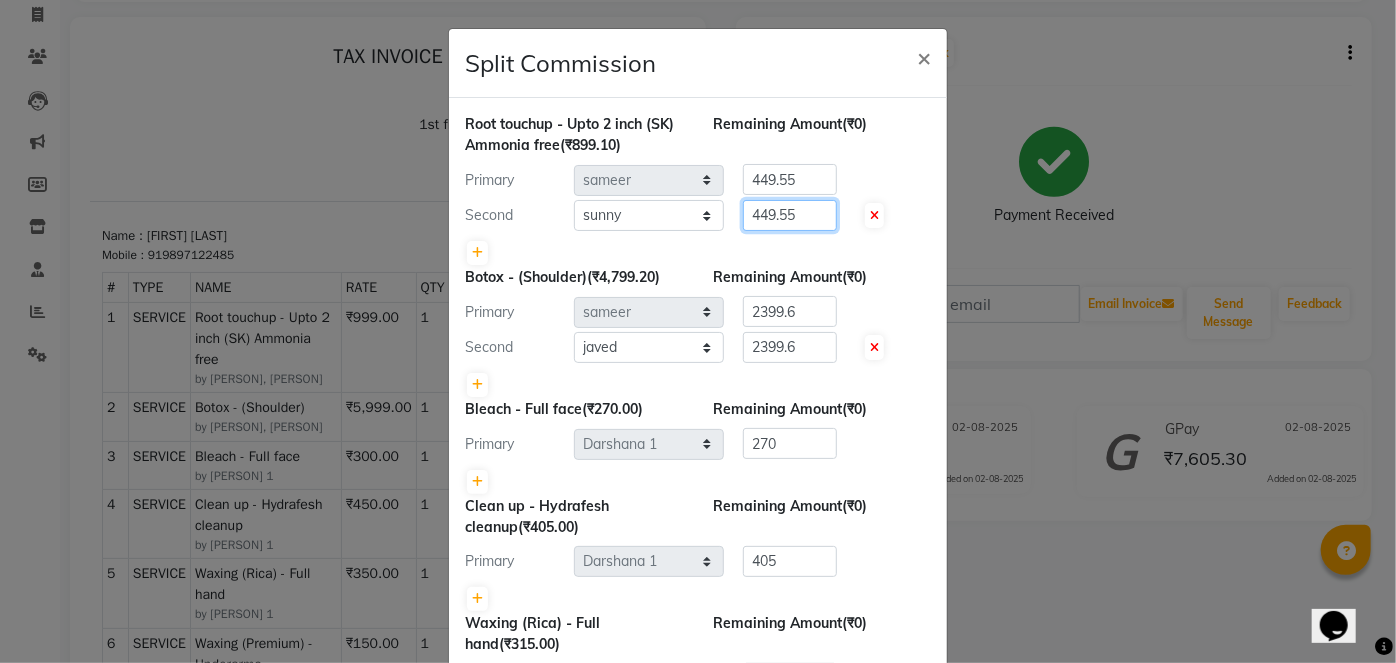 click on "449.55" 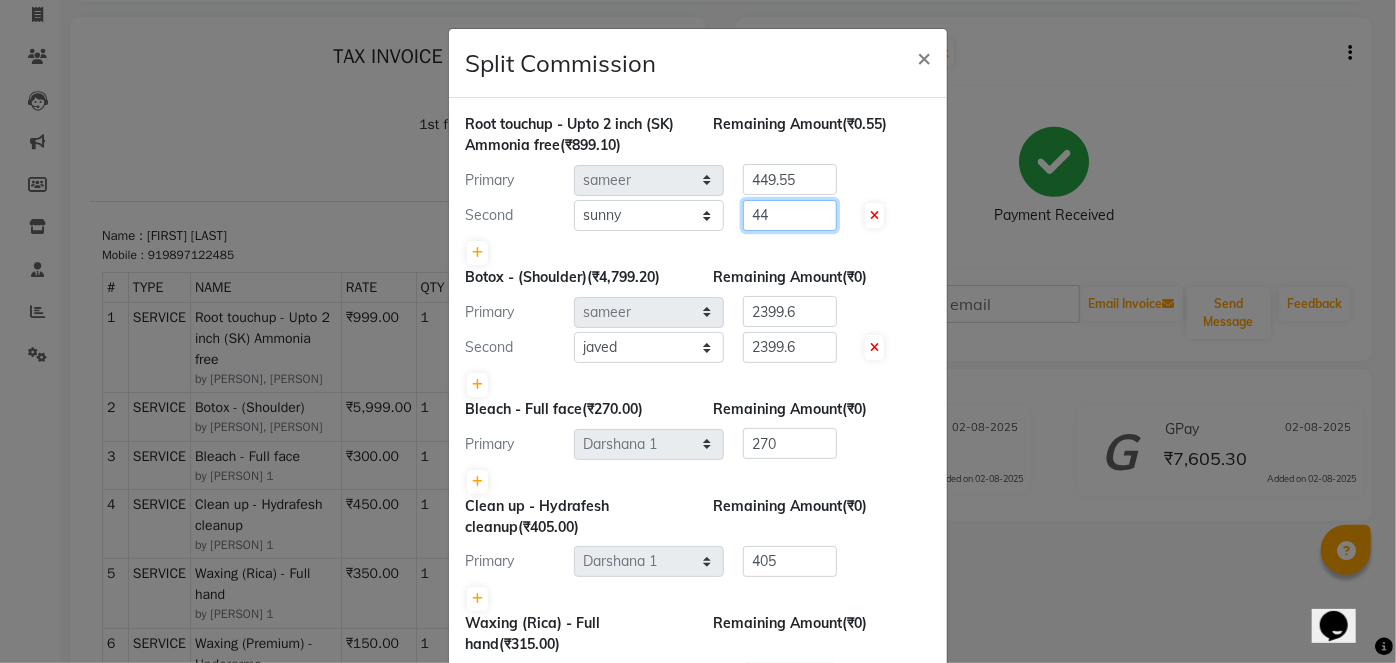 type on "4" 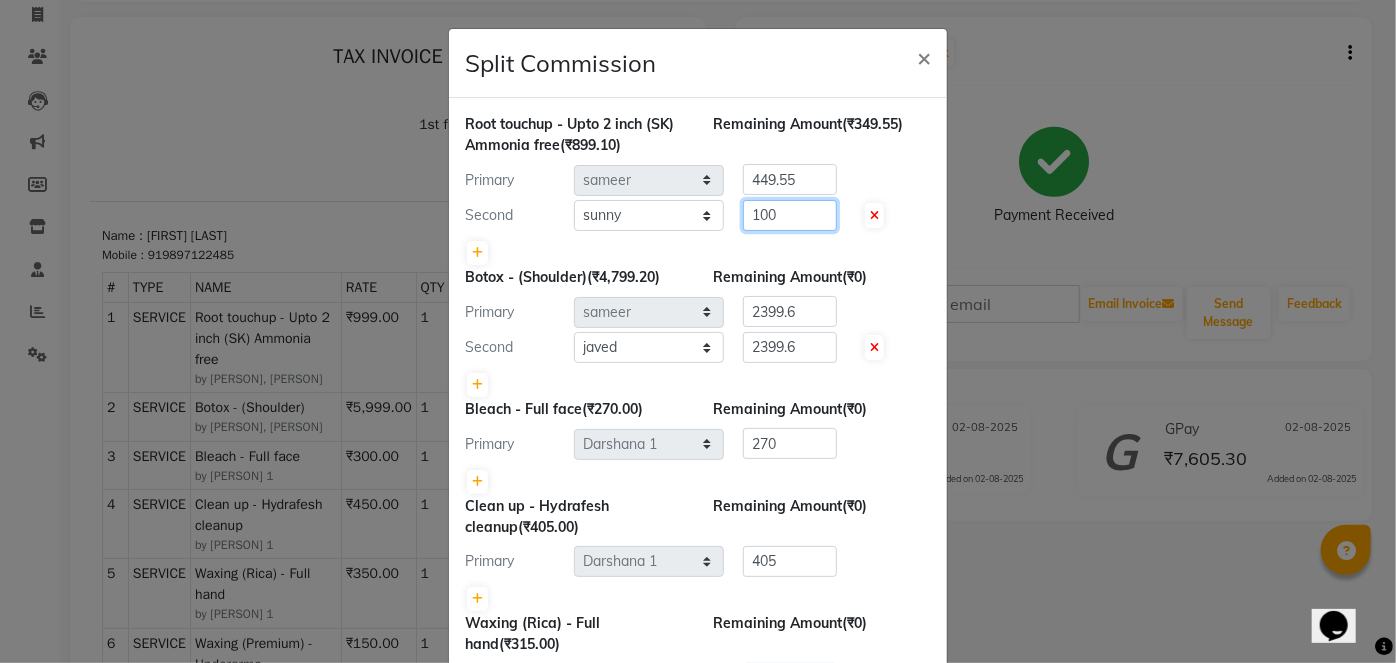 type on "100" 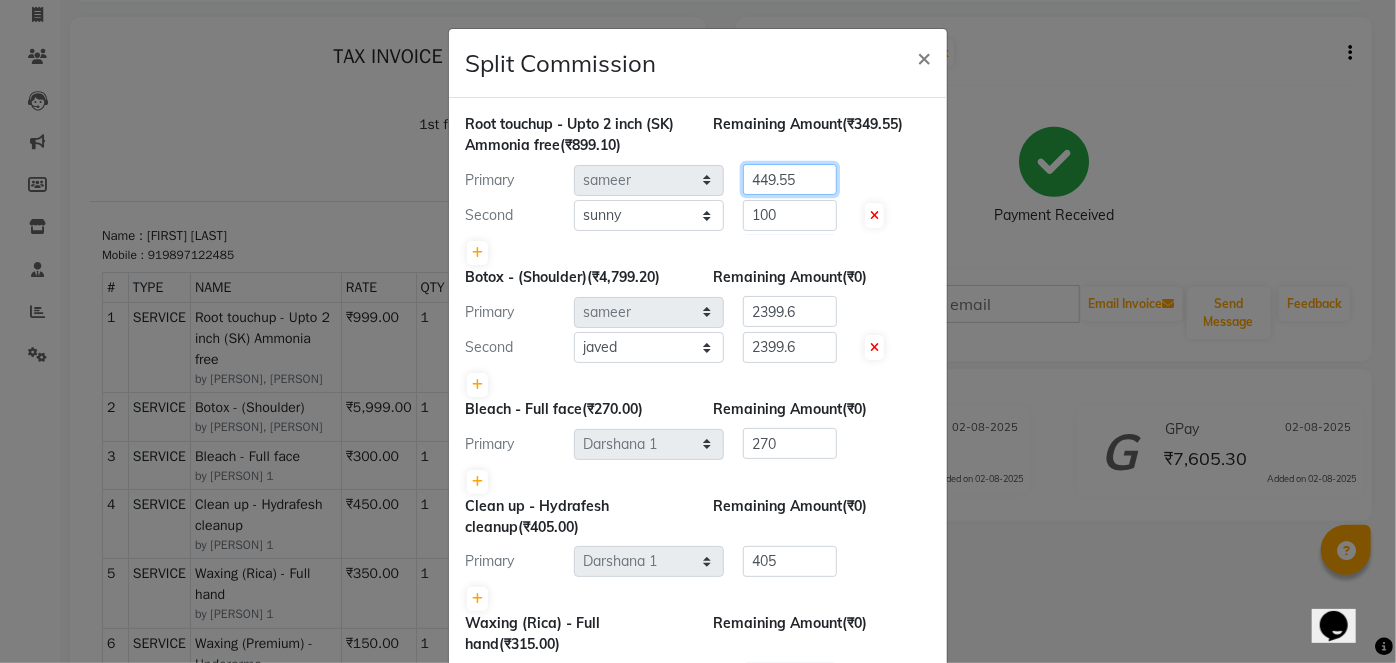 click on "449.55" 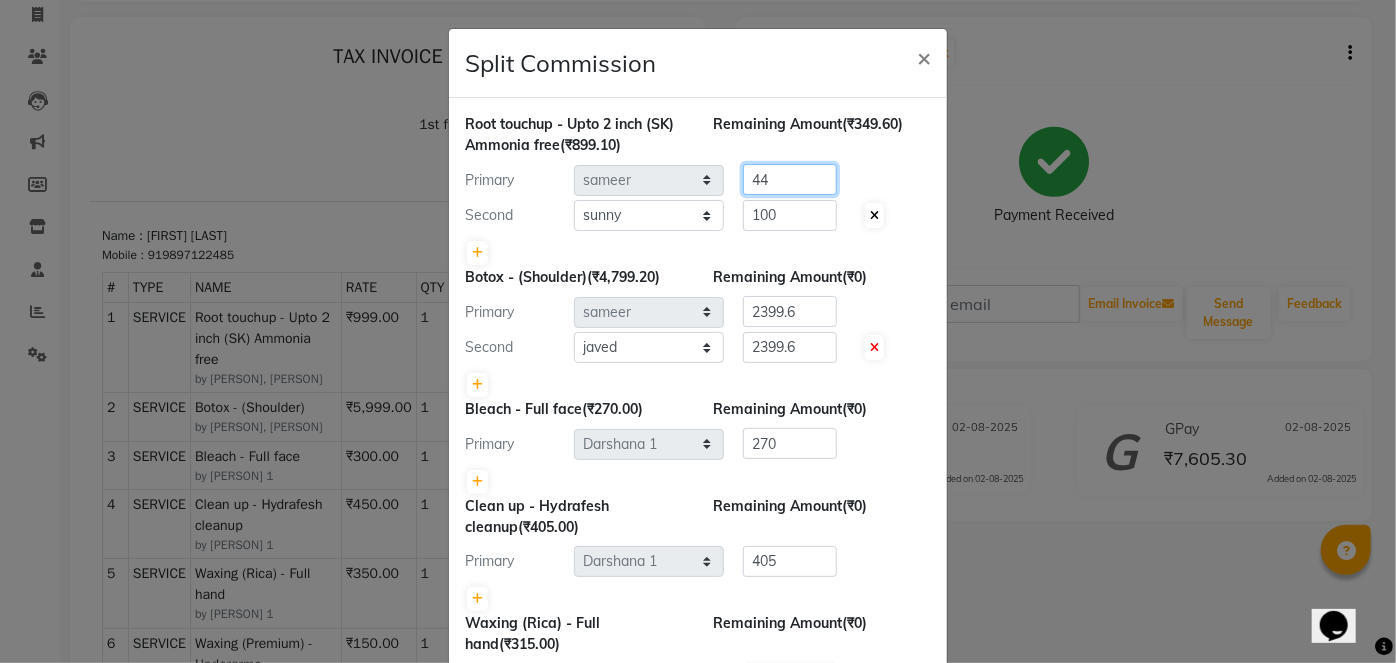 type on "4" 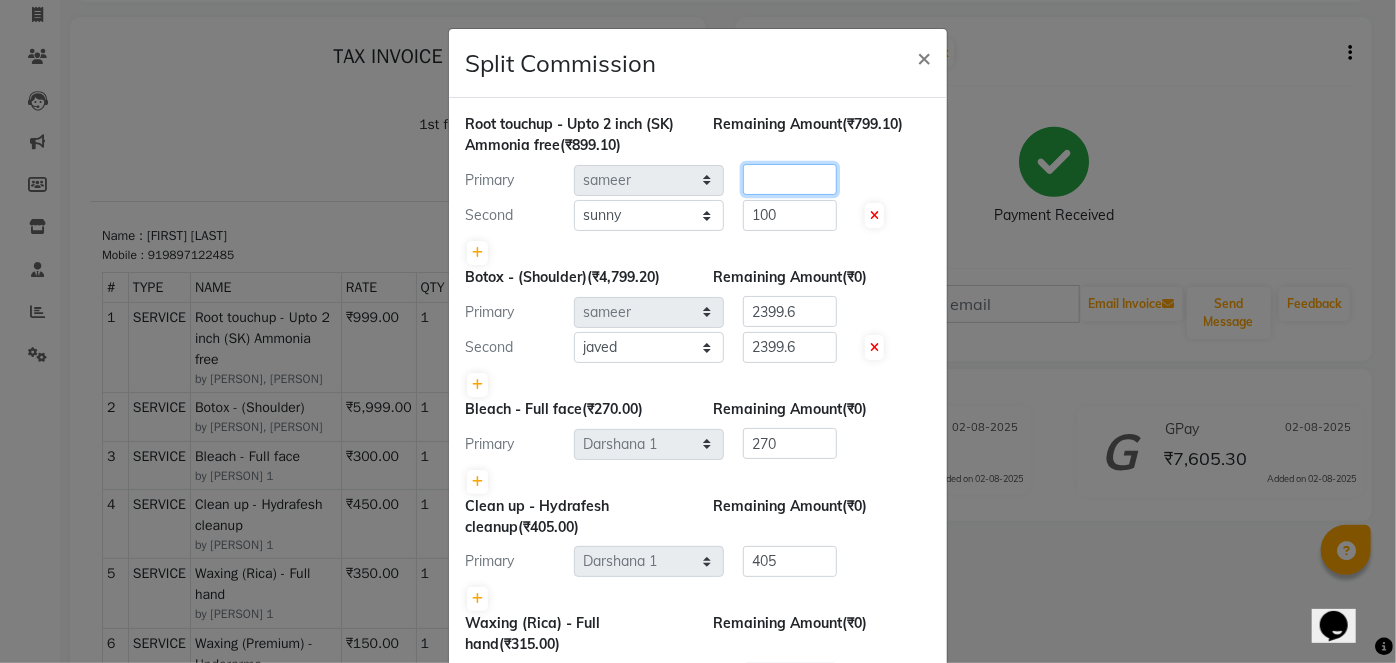 click 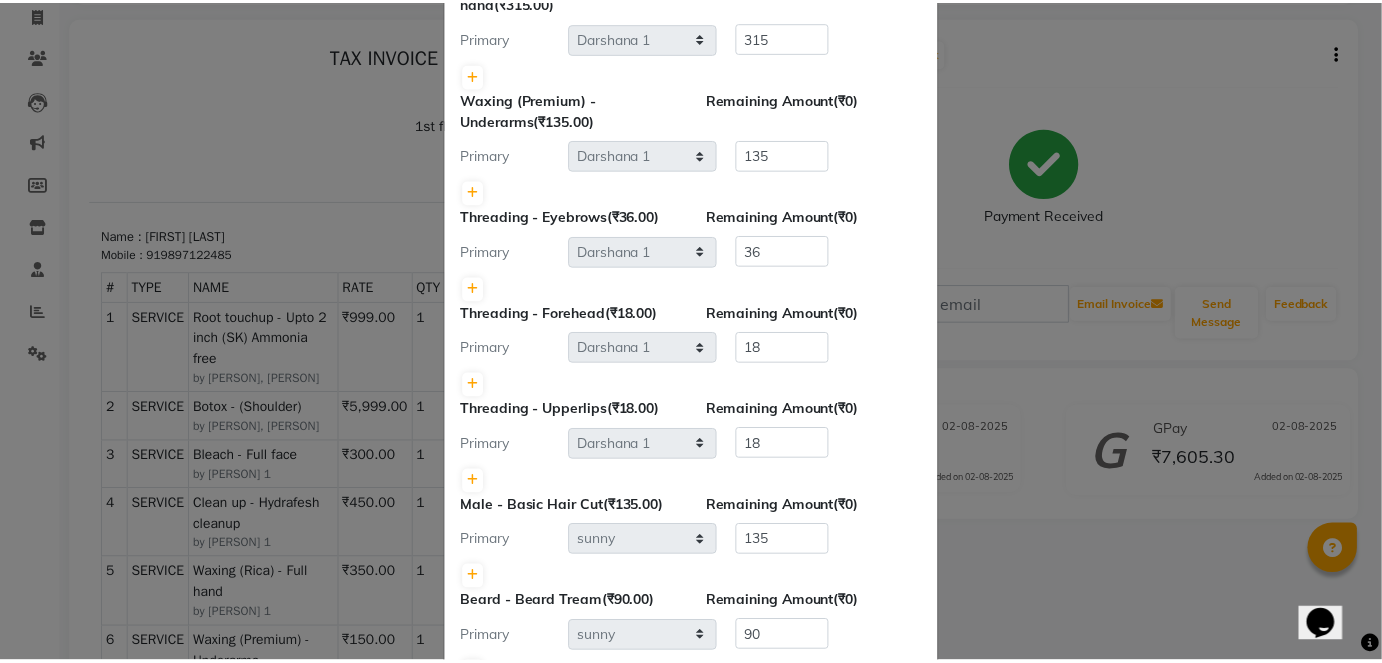 scroll, scrollTop: 889, scrollLeft: 0, axis: vertical 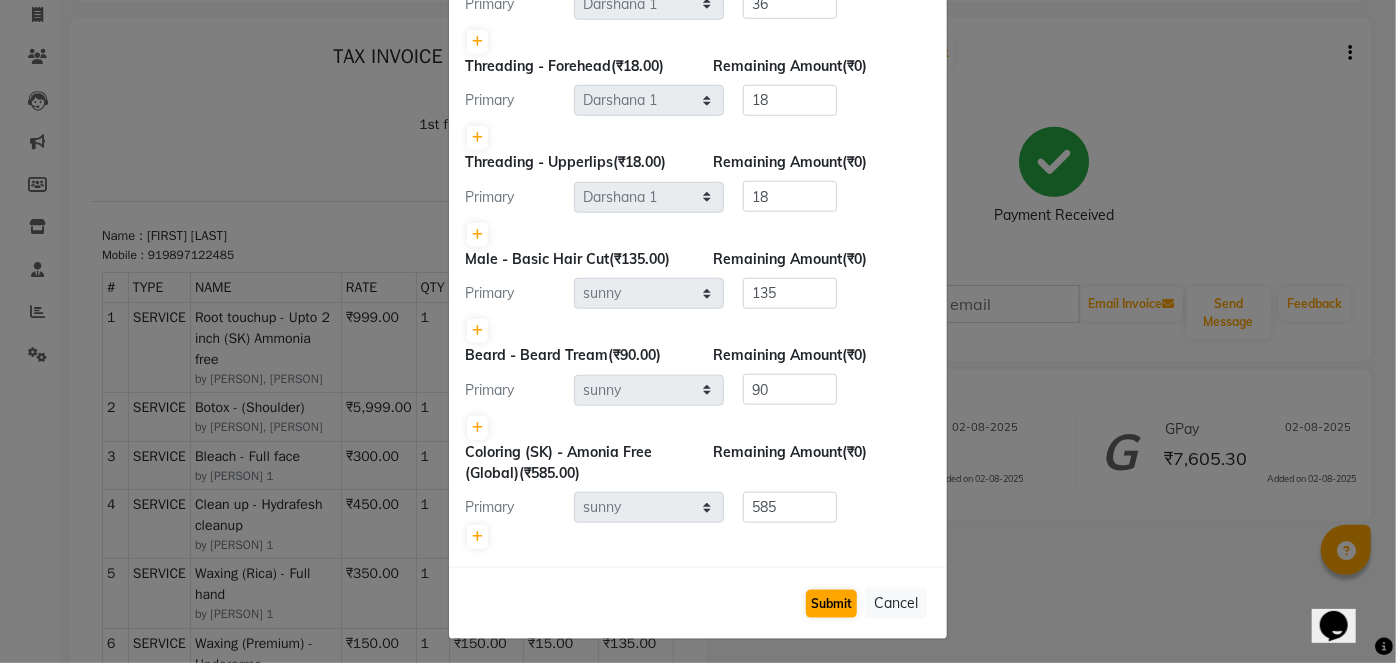type on "799" 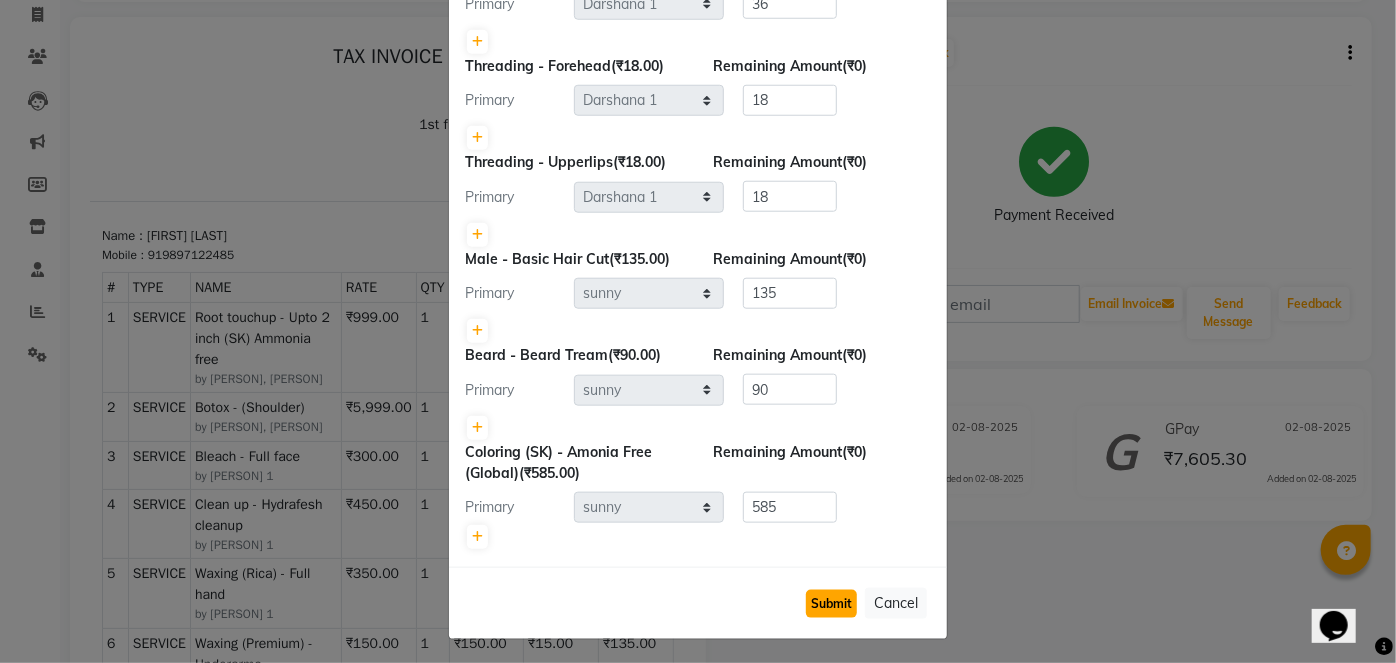 click on "Submit" 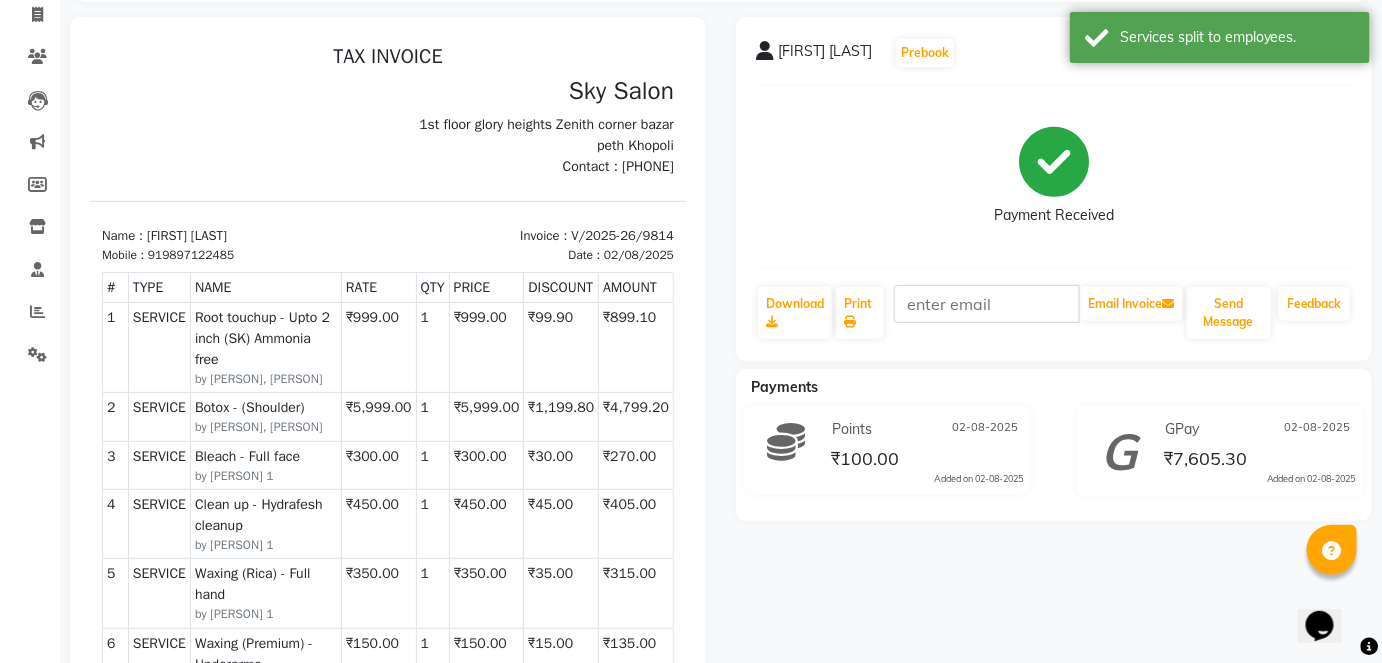 scroll, scrollTop: 0, scrollLeft: 0, axis: both 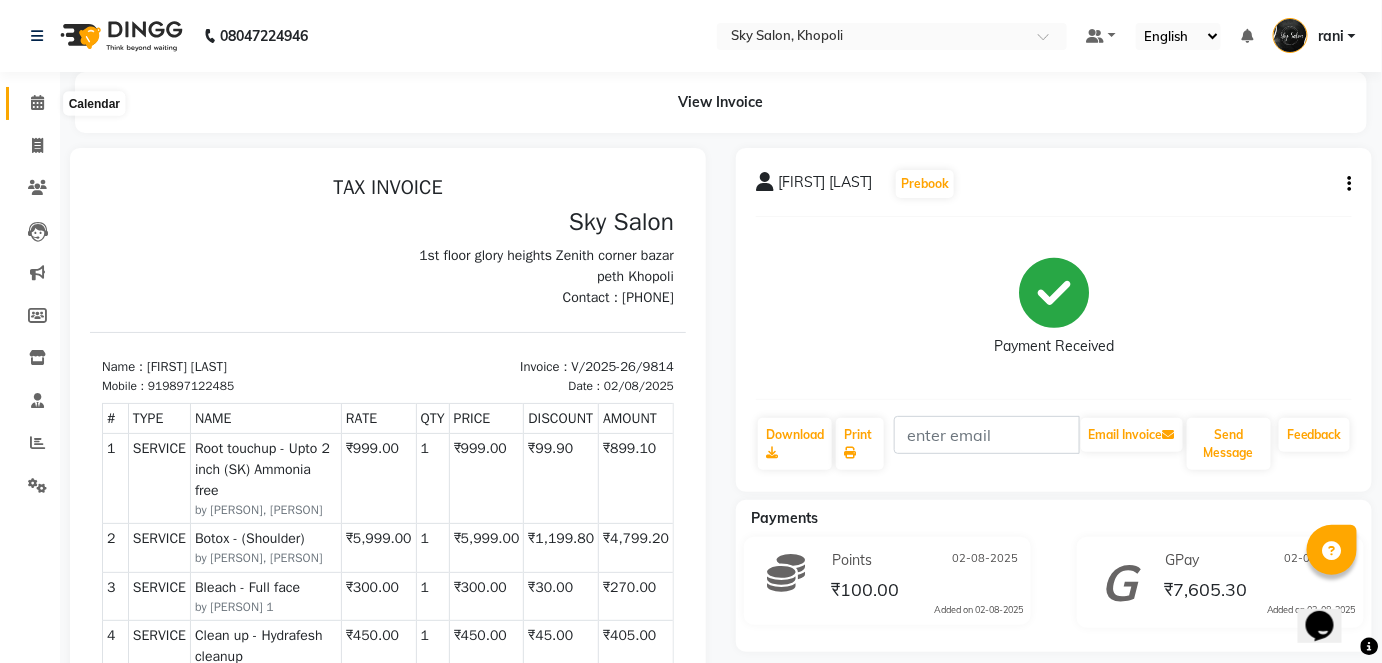 click 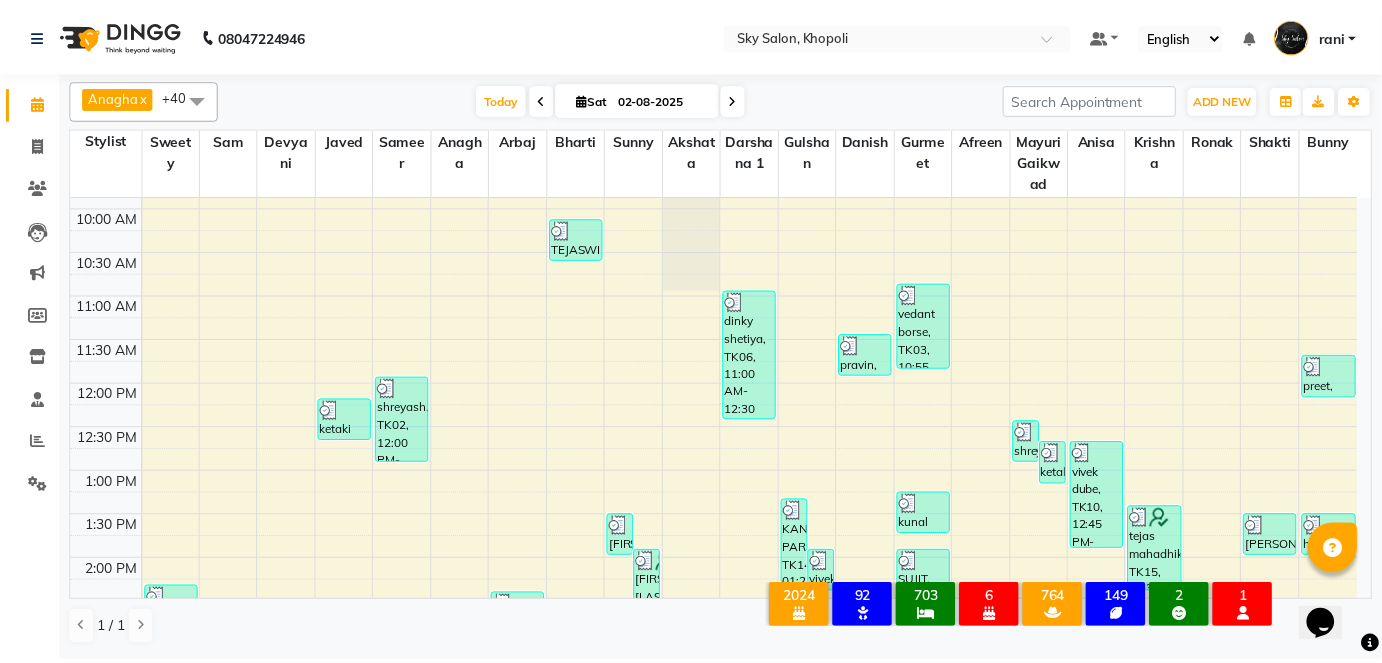 scroll, scrollTop: 356, scrollLeft: 0, axis: vertical 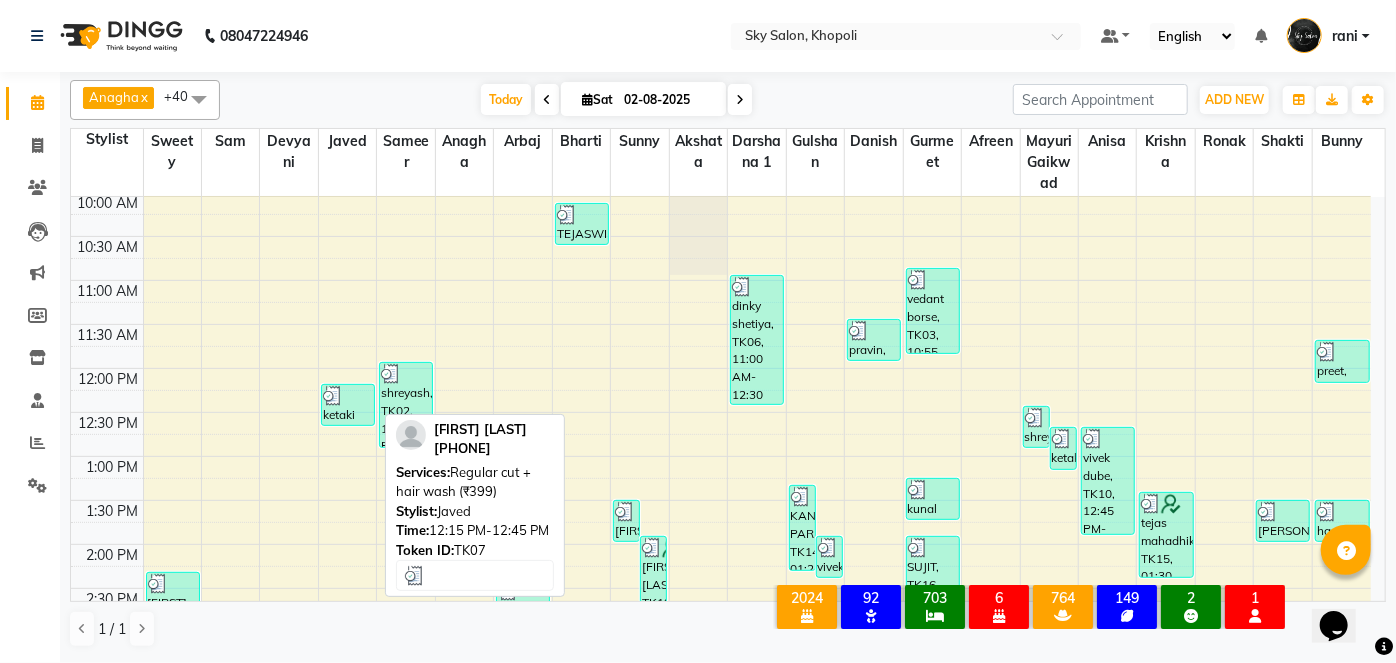 click on "ketaki andekar, TK07, 12:15 PM-12:45 PM, Regular cut + hair wash (₹399)" at bounding box center [348, 405] 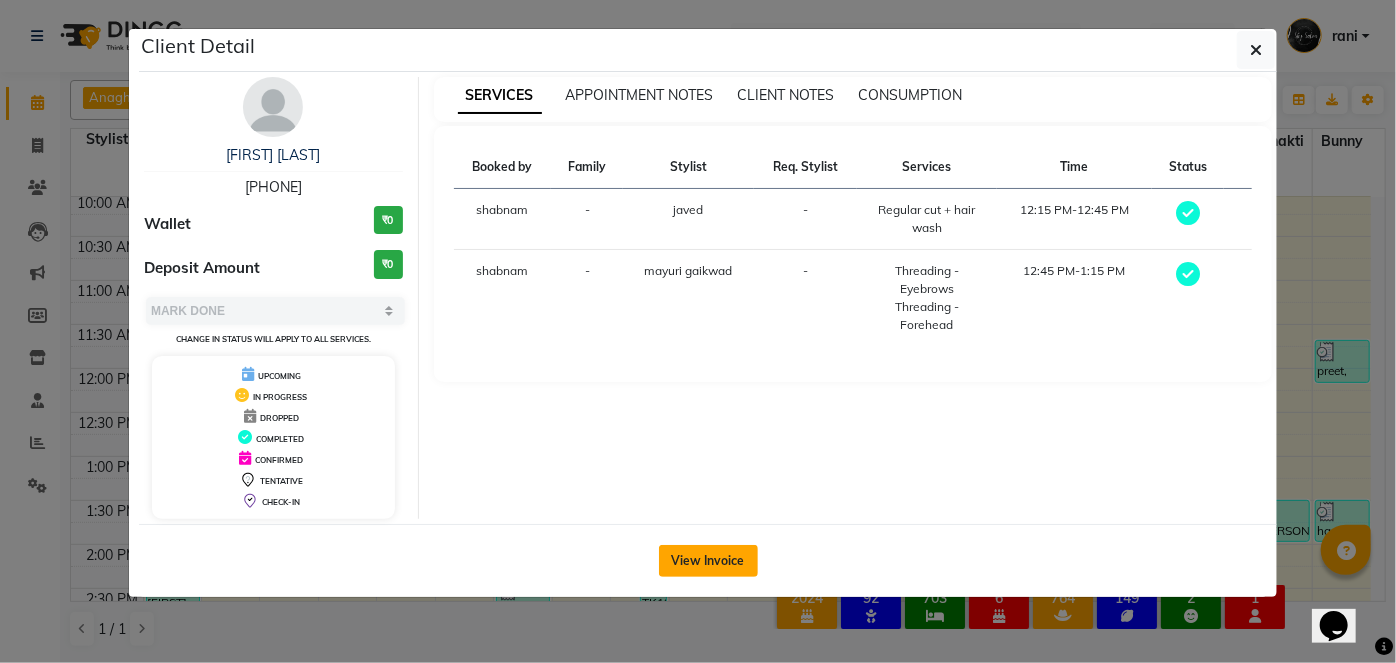 click on "View Invoice" 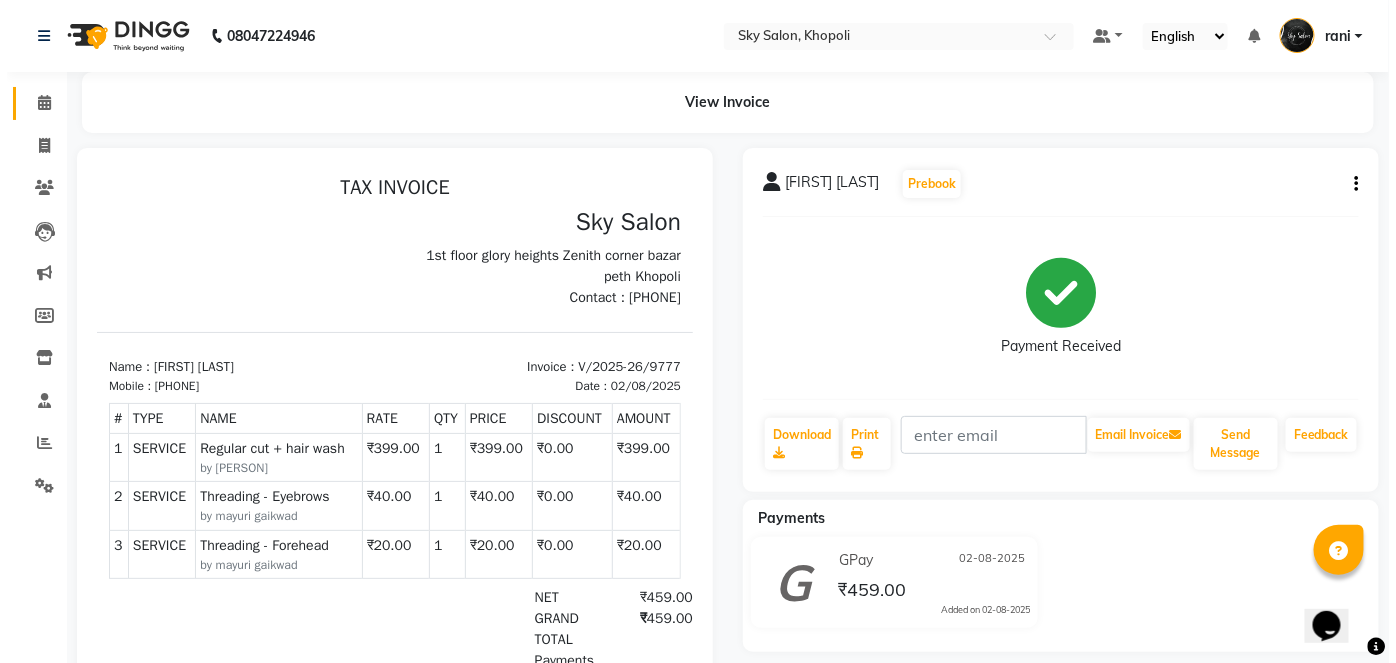 scroll, scrollTop: 0, scrollLeft: 0, axis: both 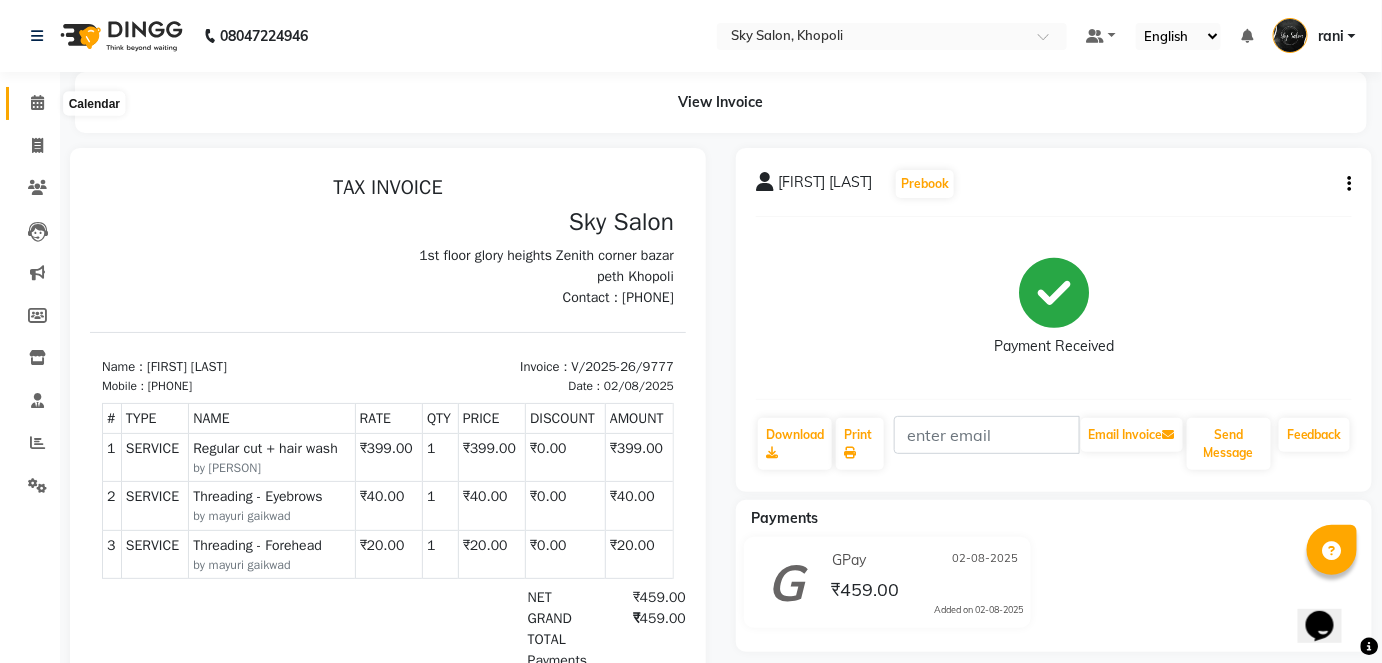 click 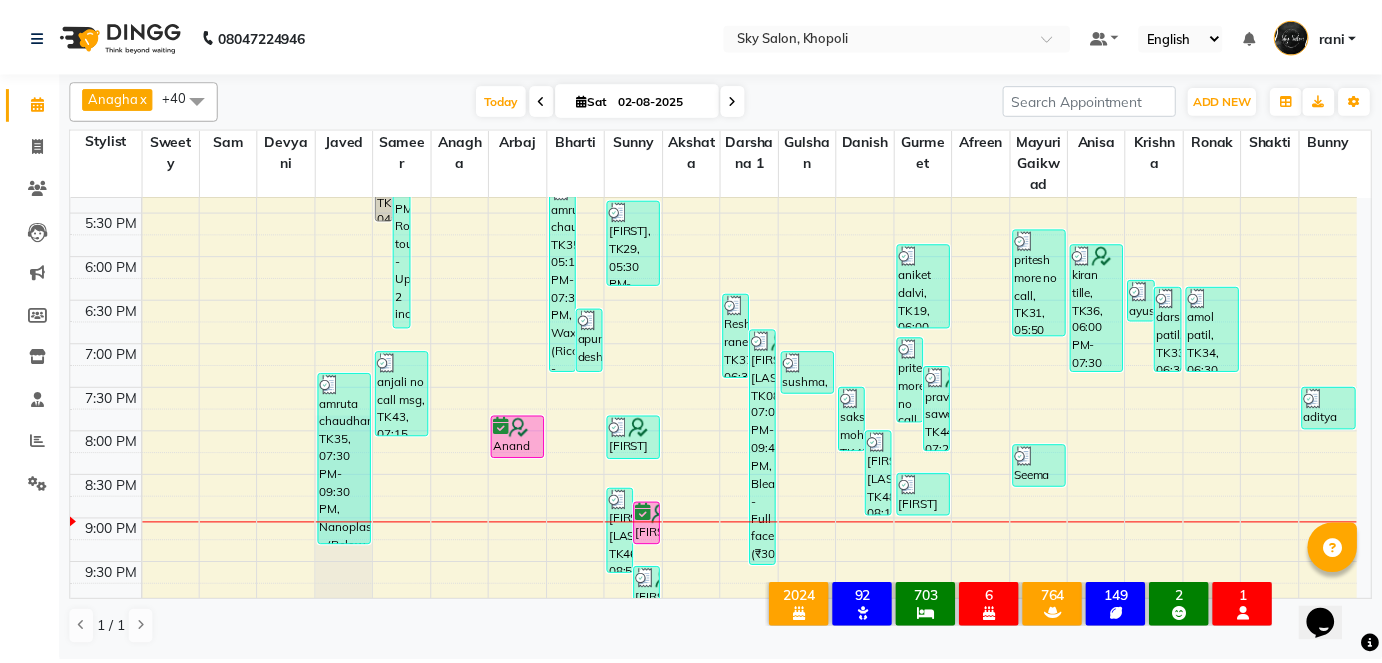 scroll, scrollTop: 999, scrollLeft: 0, axis: vertical 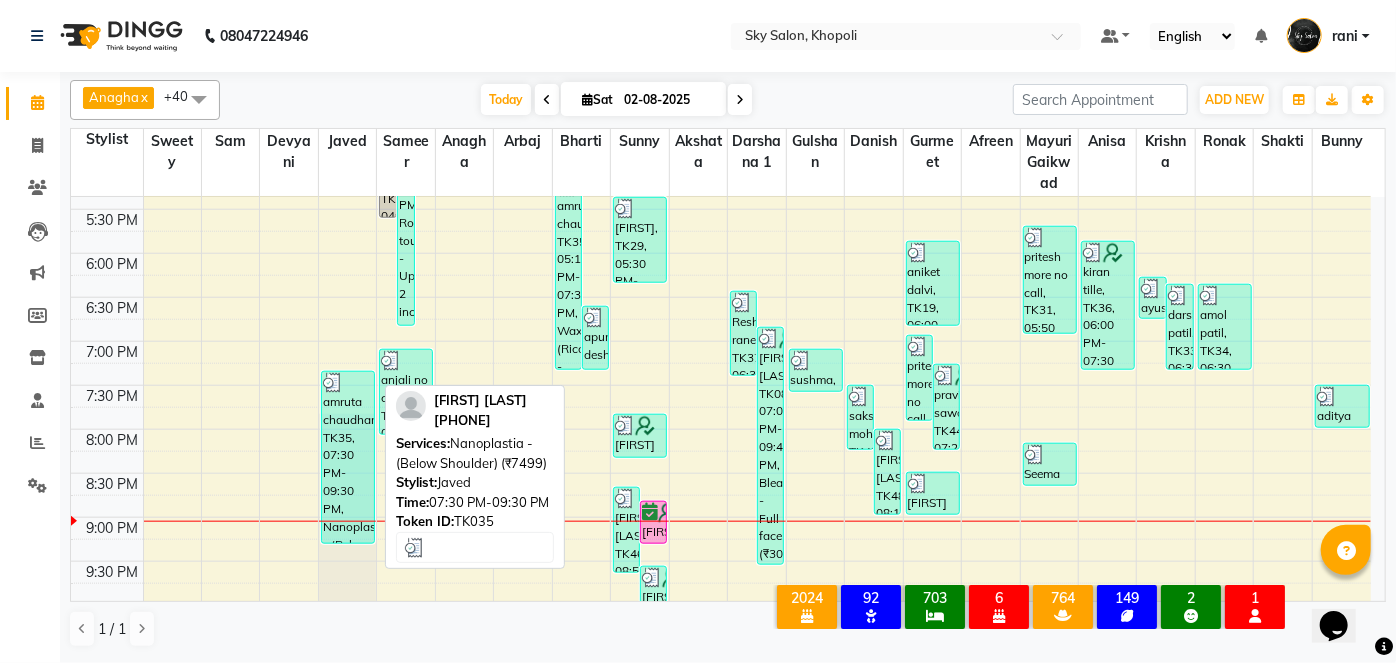 click on "amruta chaudhary, TK35, 07:30 PM-09:30 PM, Nanoplastia - (Below Shoulder)  (₹7499)" at bounding box center [348, 457] 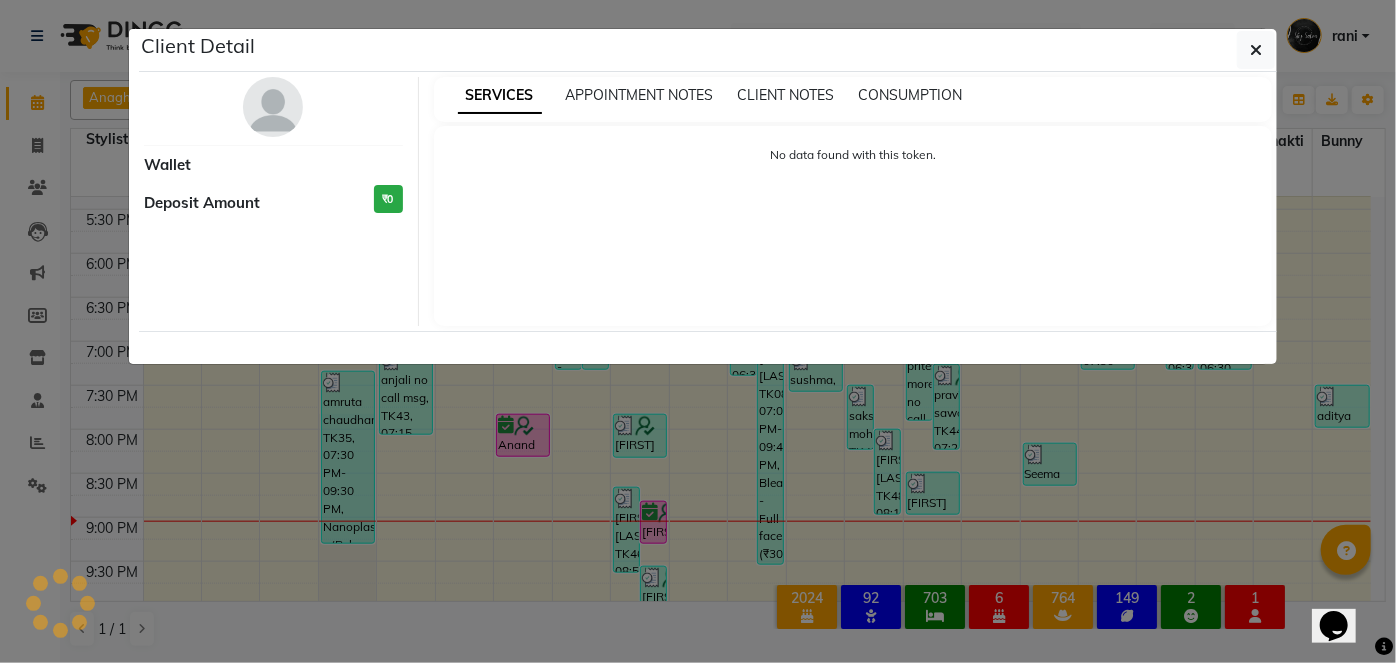 select on "3" 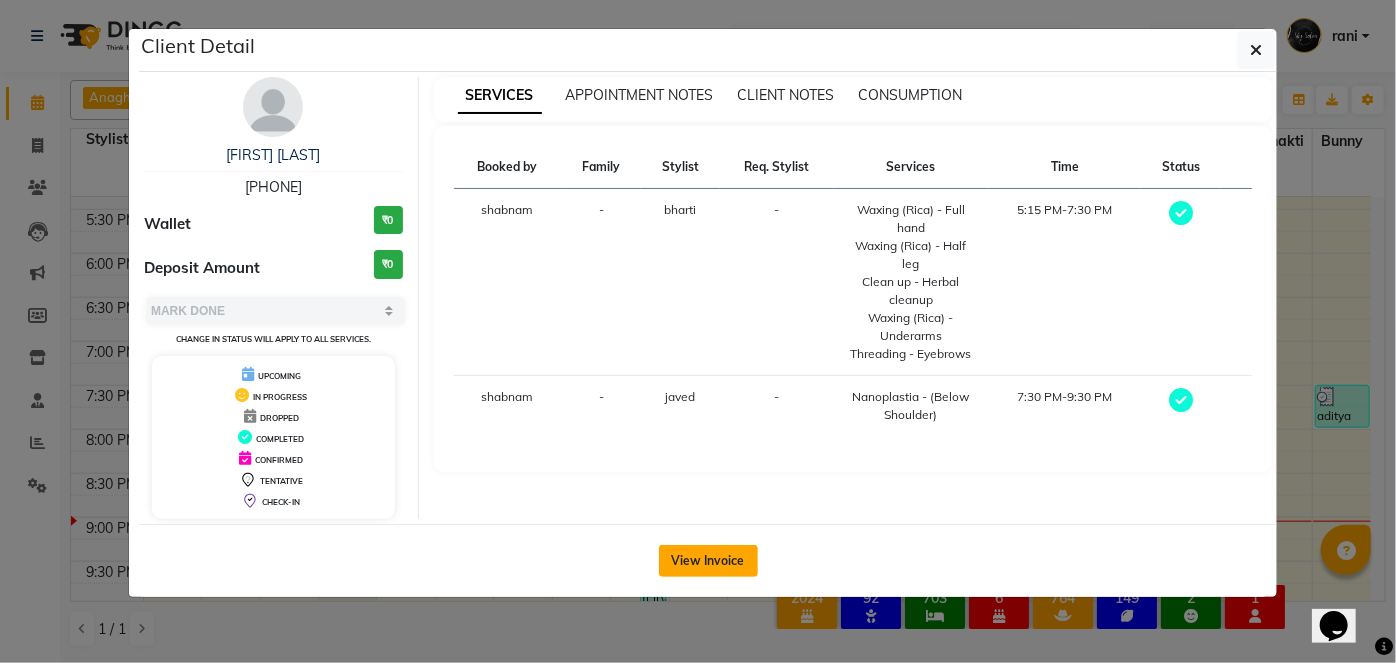 click on "View Invoice" 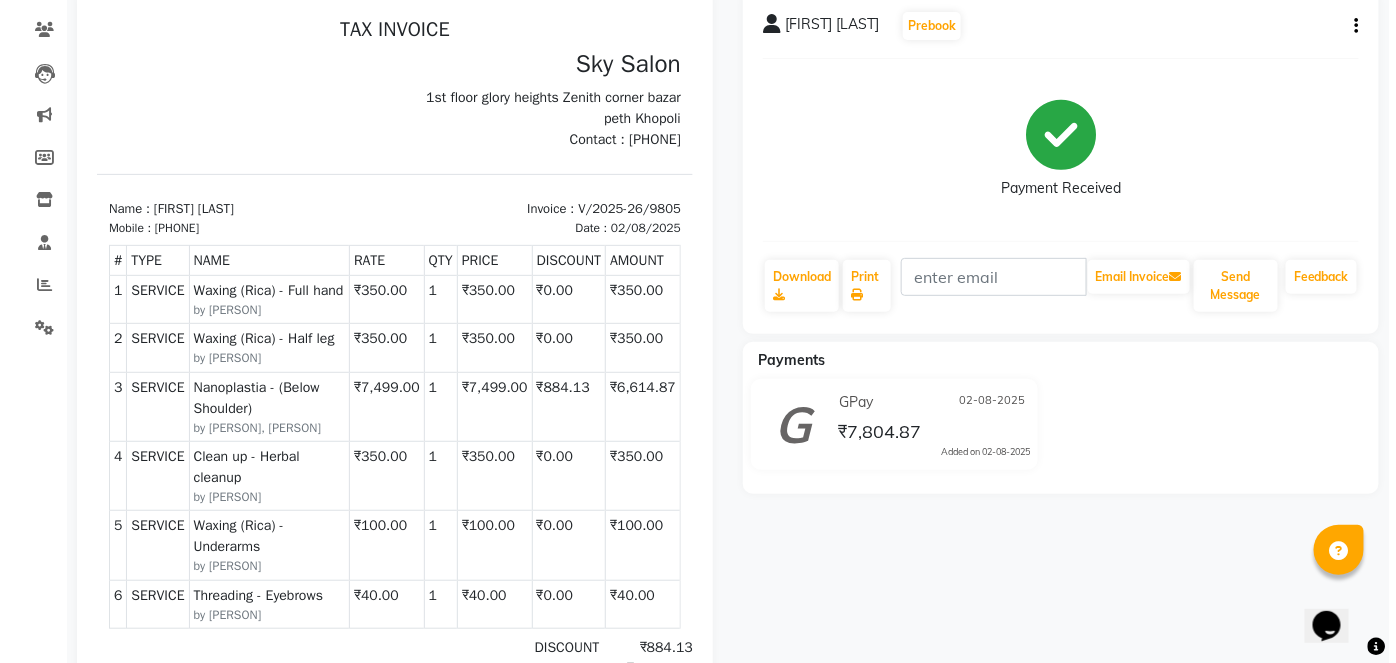 scroll, scrollTop: 164, scrollLeft: 0, axis: vertical 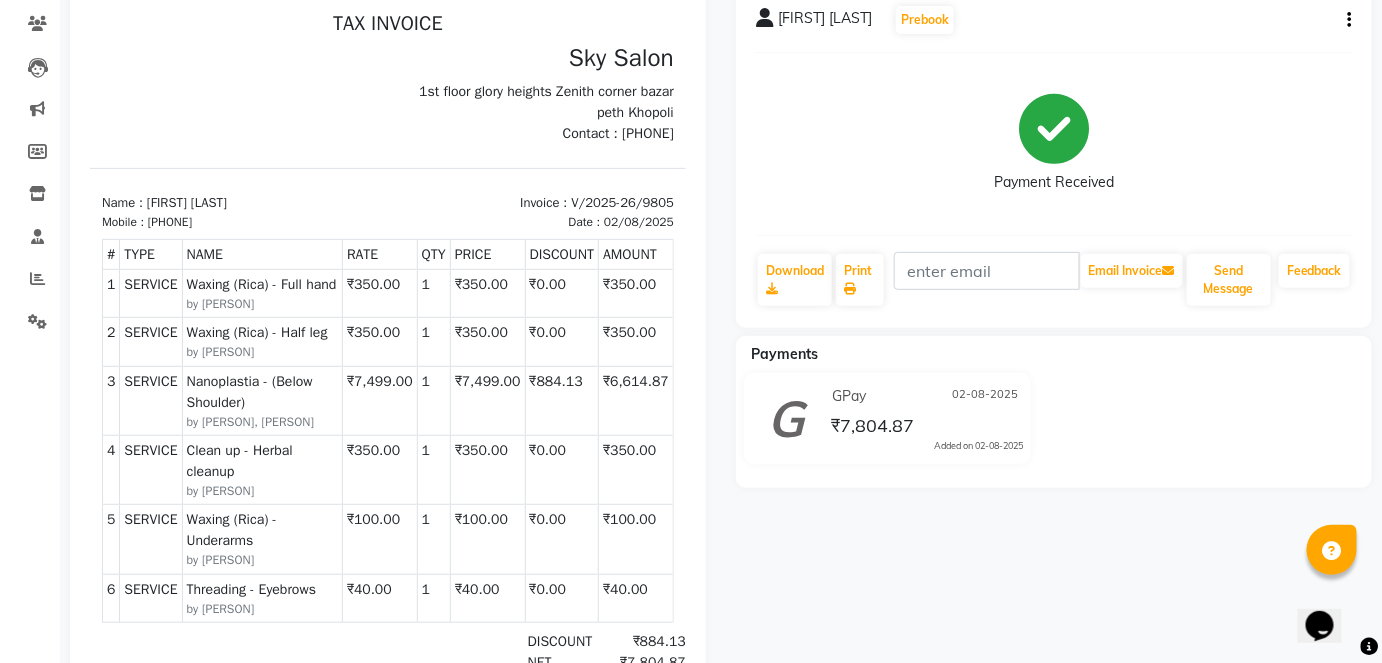 click 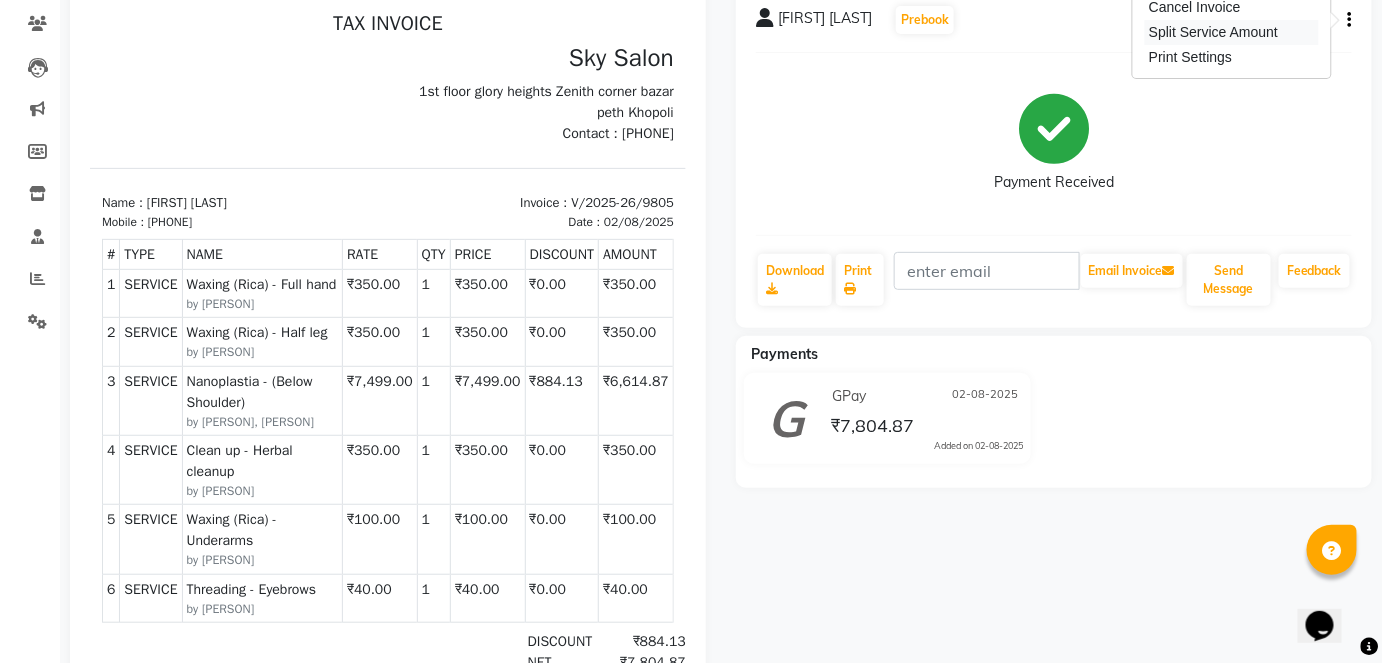 click on "Split Service Amount" at bounding box center [1232, 32] 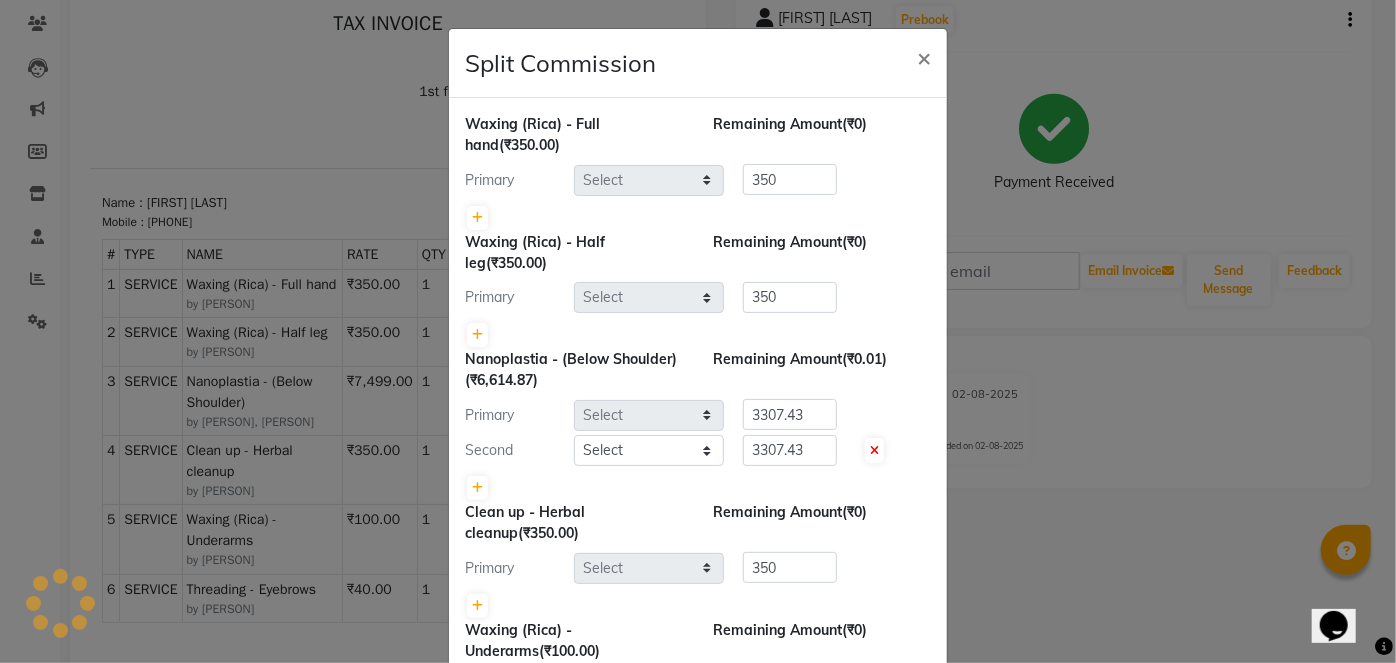 select on "43485" 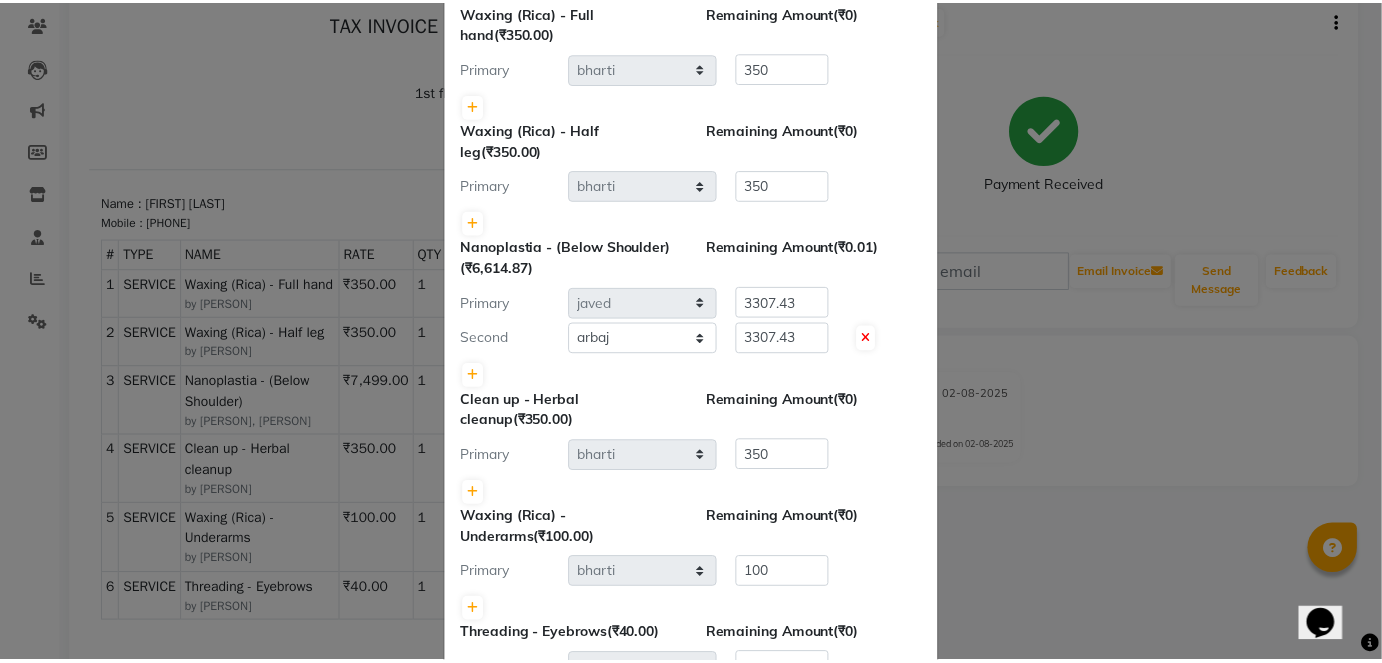 scroll, scrollTop: 276, scrollLeft: 0, axis: vertical 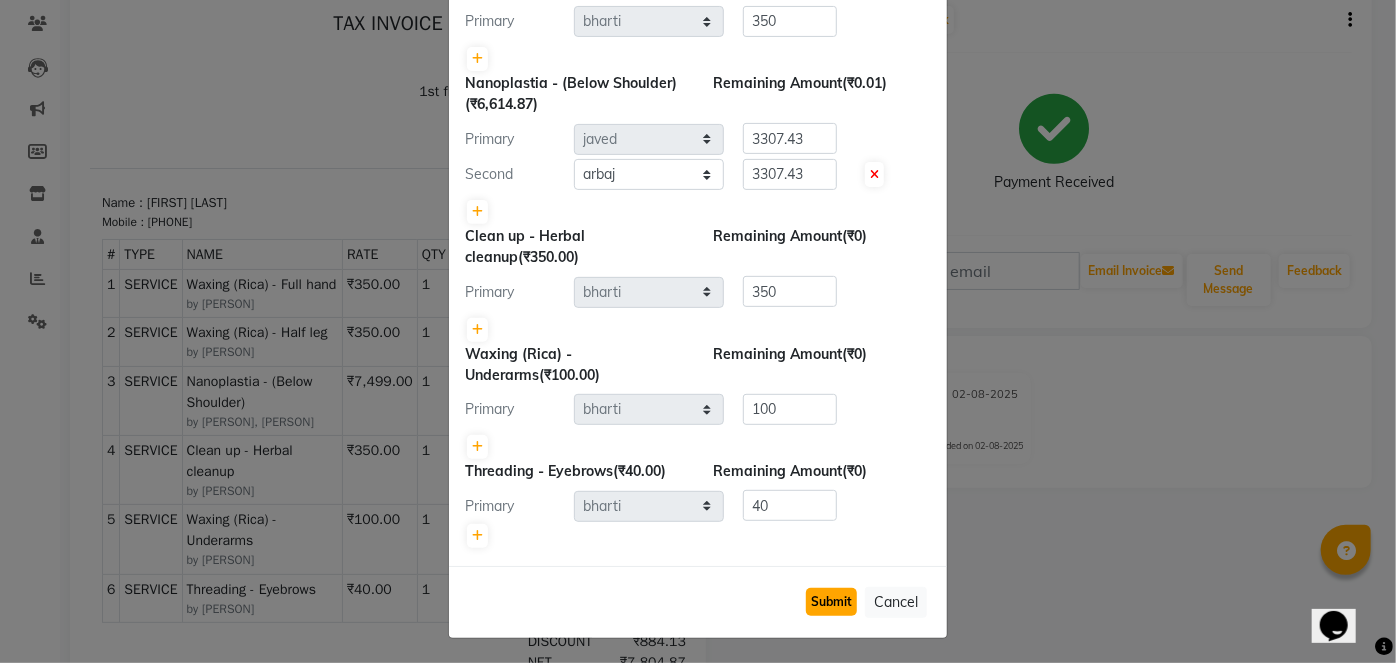 click on "Submit" 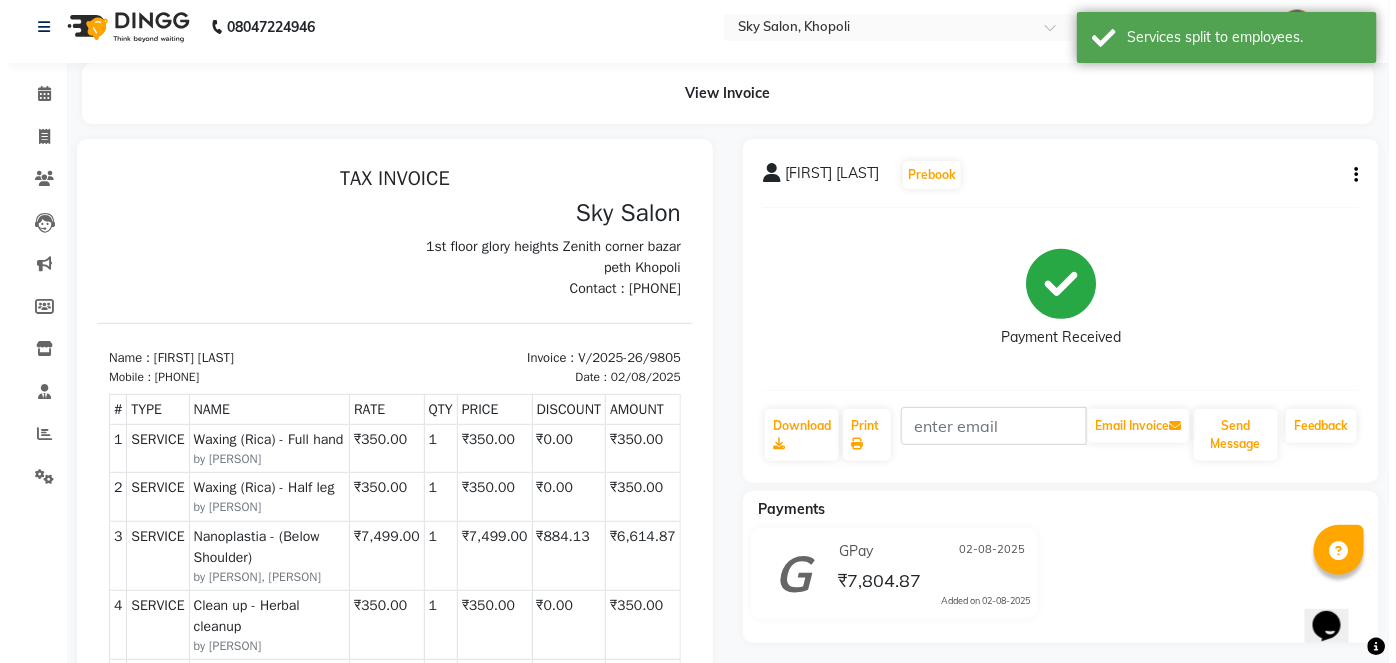 scroll, scrollTop: 0, scrollLeft: 0, axis: both 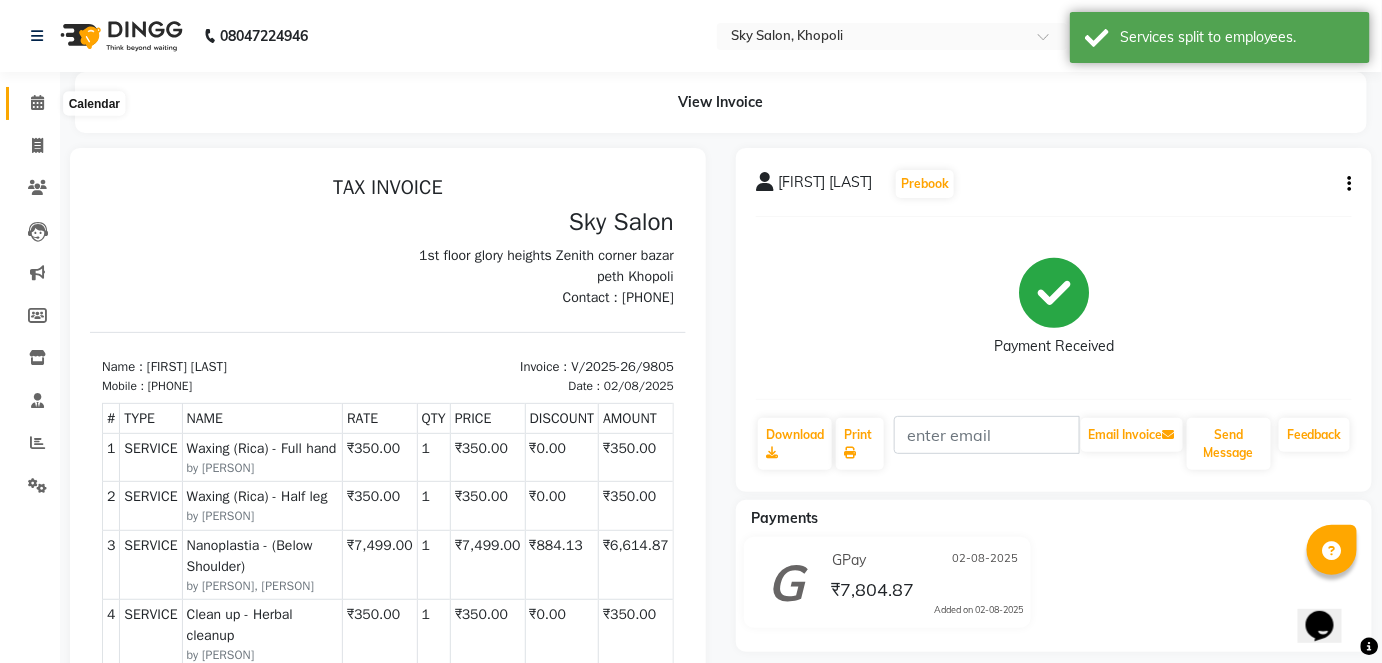 click 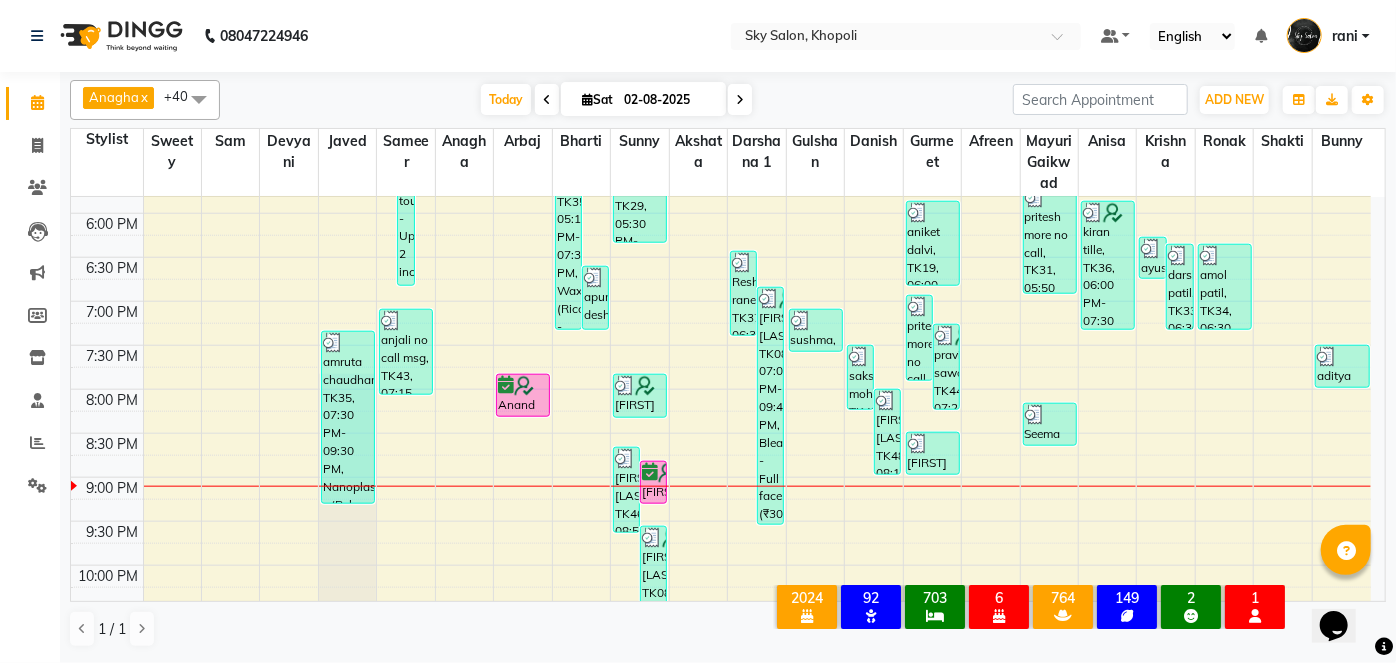 scroll, scrollTop: 1029, scrollLeft: 0, axis: vertical 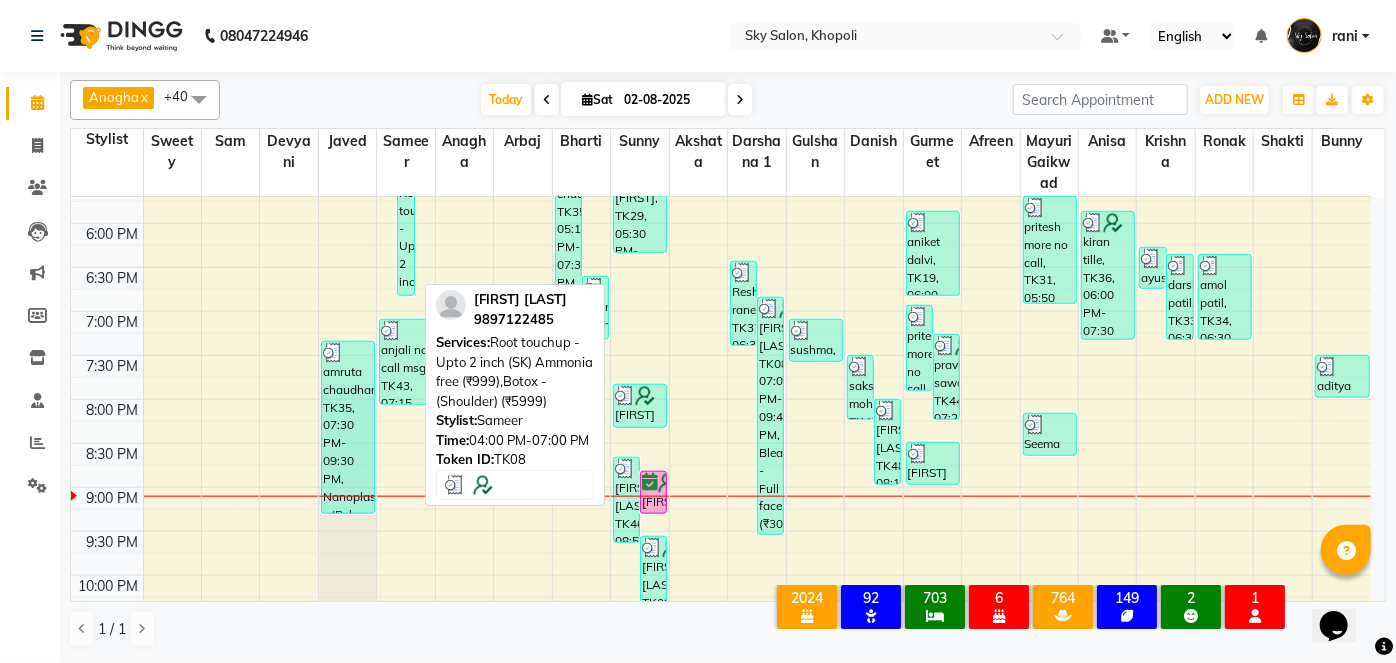 click on "gunjan oswal, TK08, 04:00 PM-07:00 PM, Root touchup - Upto 2 inch (SK) Ammonia free (₹999),Botox - (Shoulder) (₹5999)" at bounding box center [406, 166] 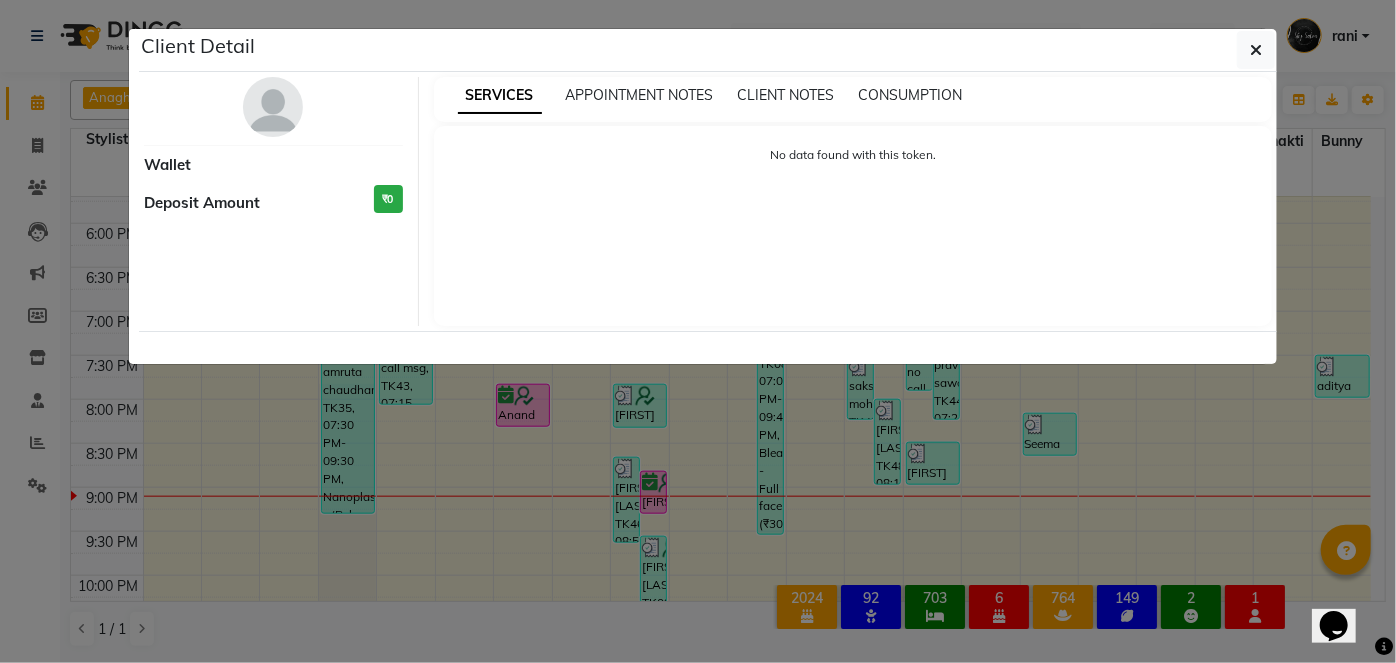 select on "3" 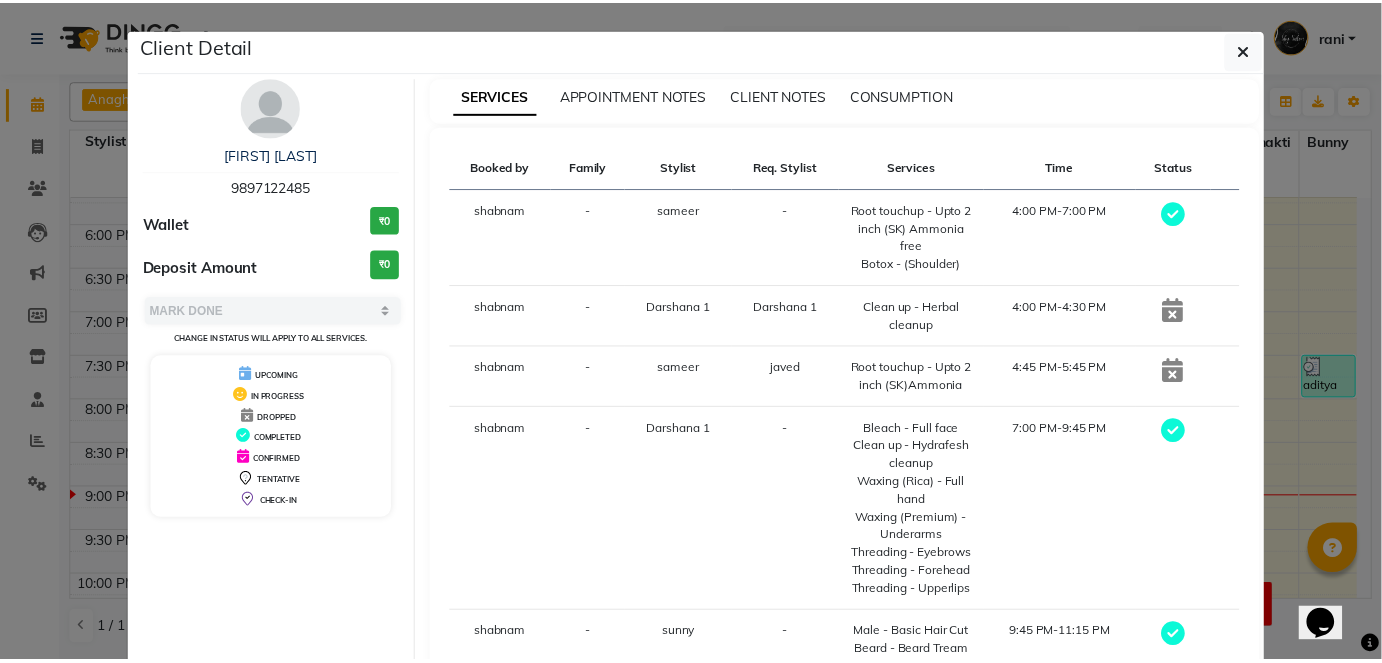 scroll, scrollTop: 202, scrollLeft: 0, axis: vertical 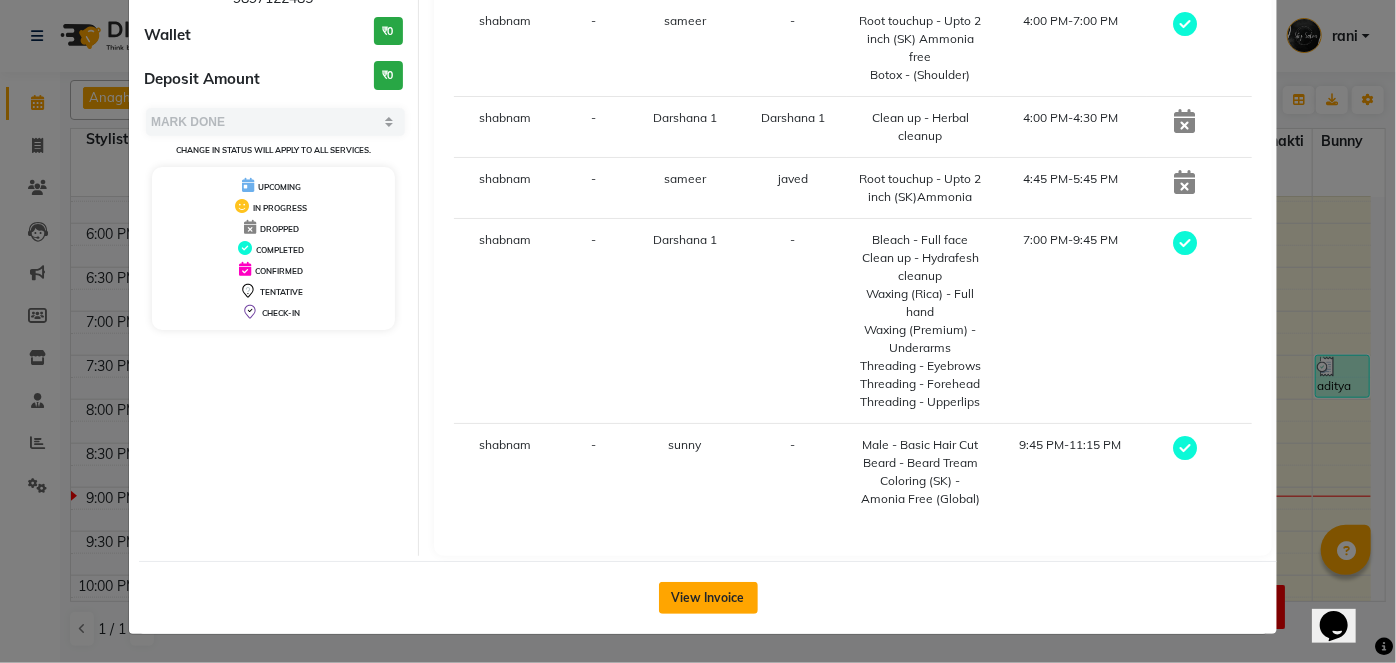 click on "View Invoice" 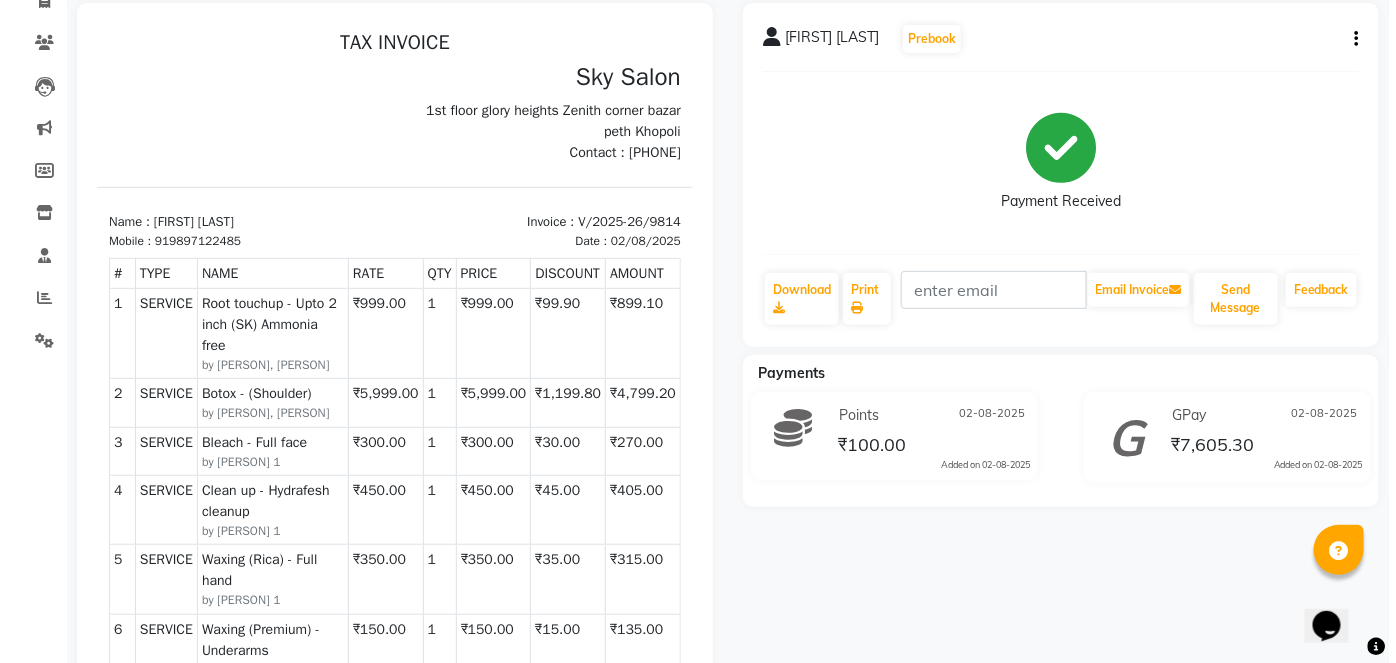scroll, scrollTop: 0, scrollLeft: 0, axis: both 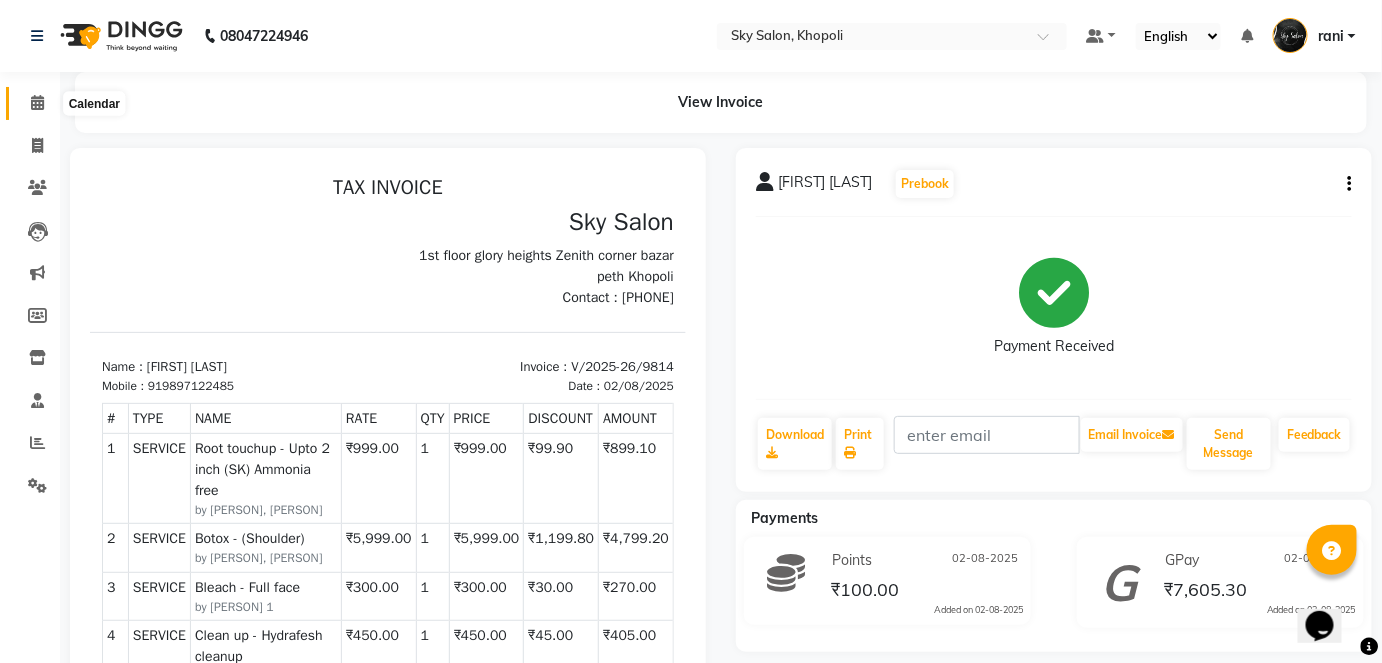 click 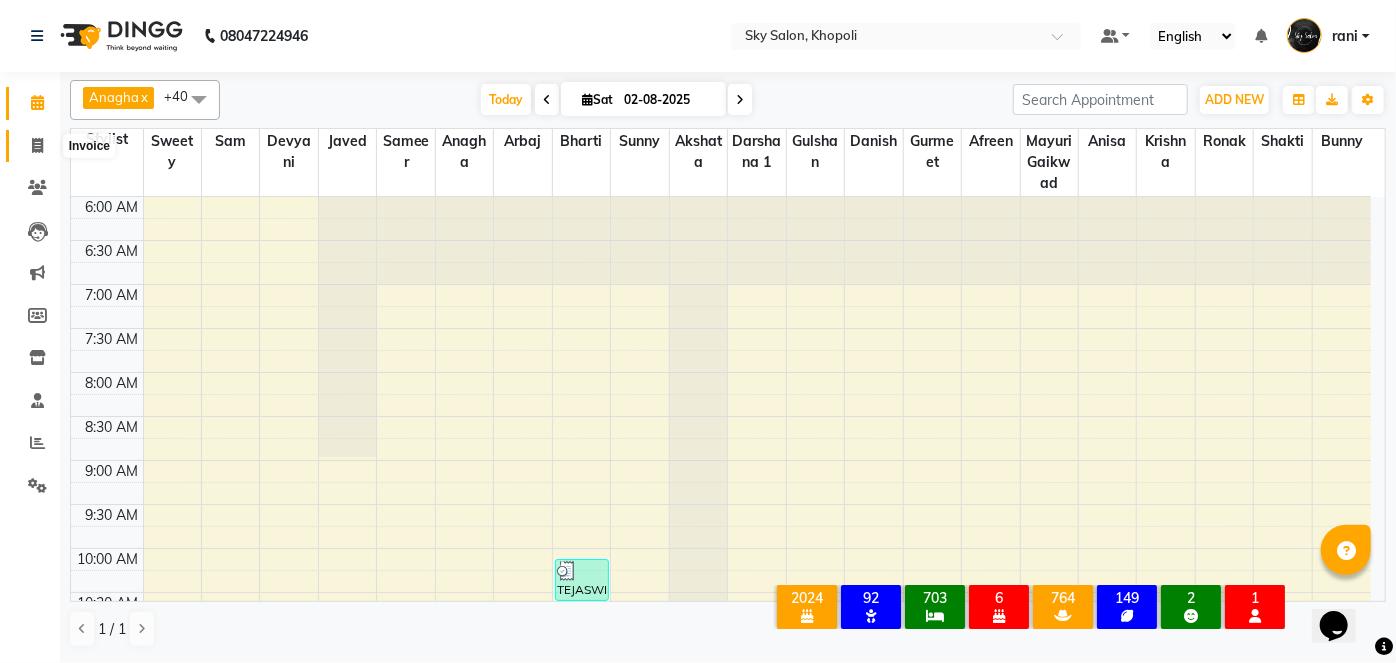 click 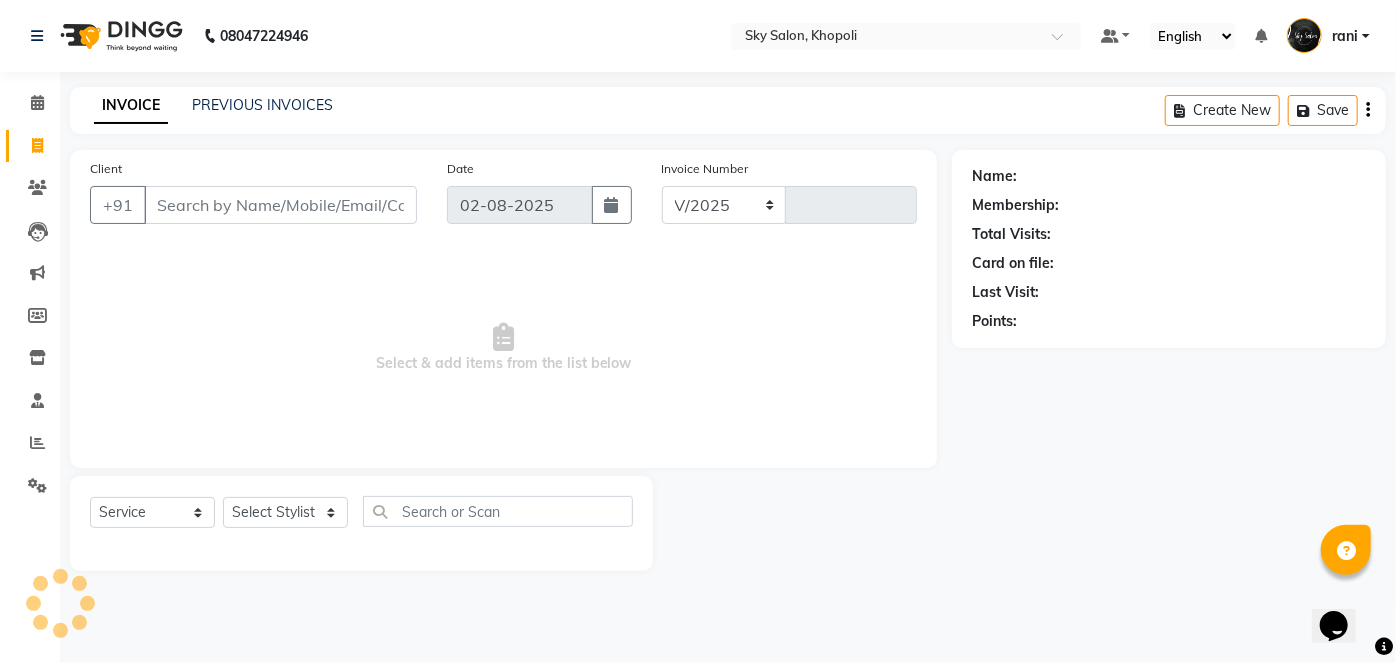 select on "3537" 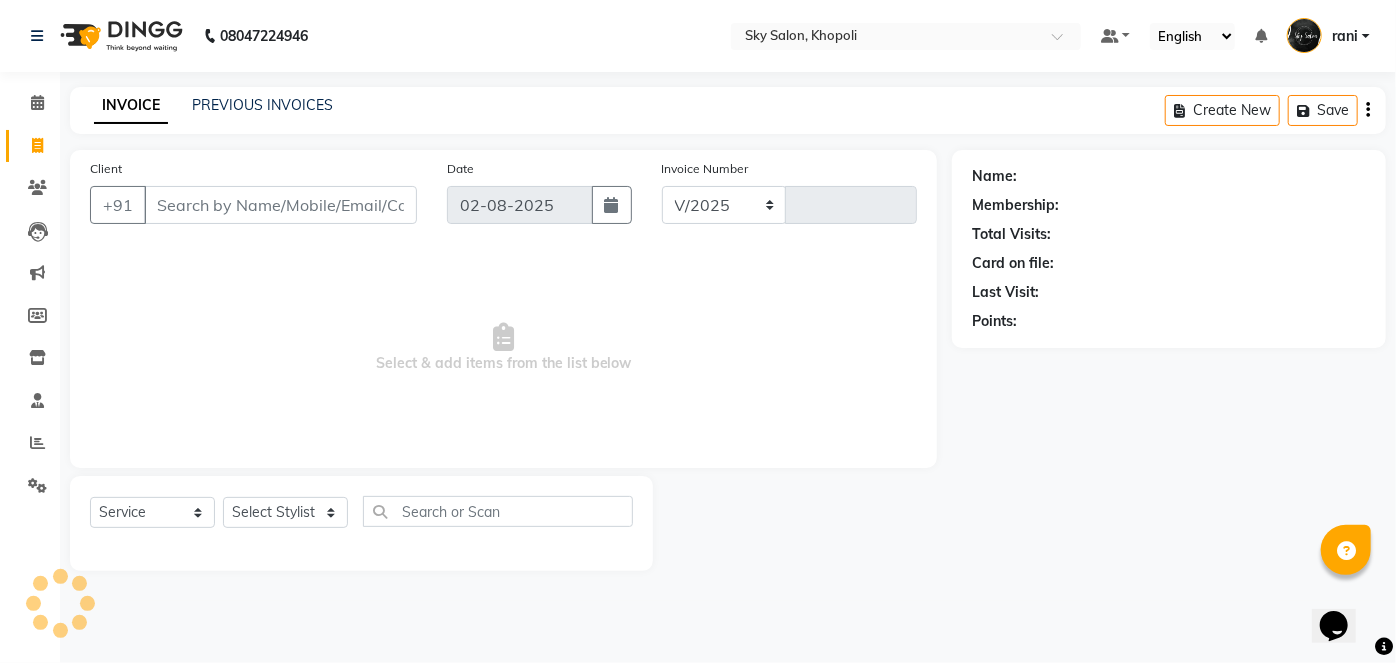 type on "9820" 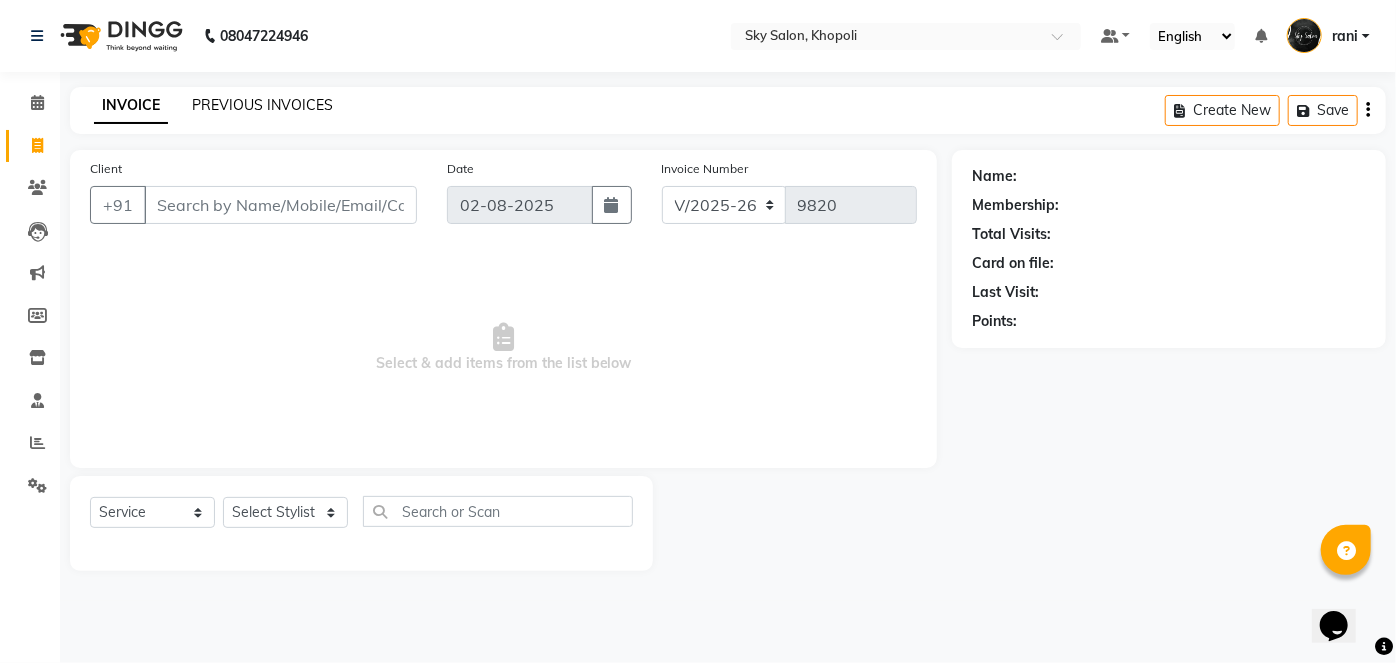 click on "PREVIOUS INVOICES" 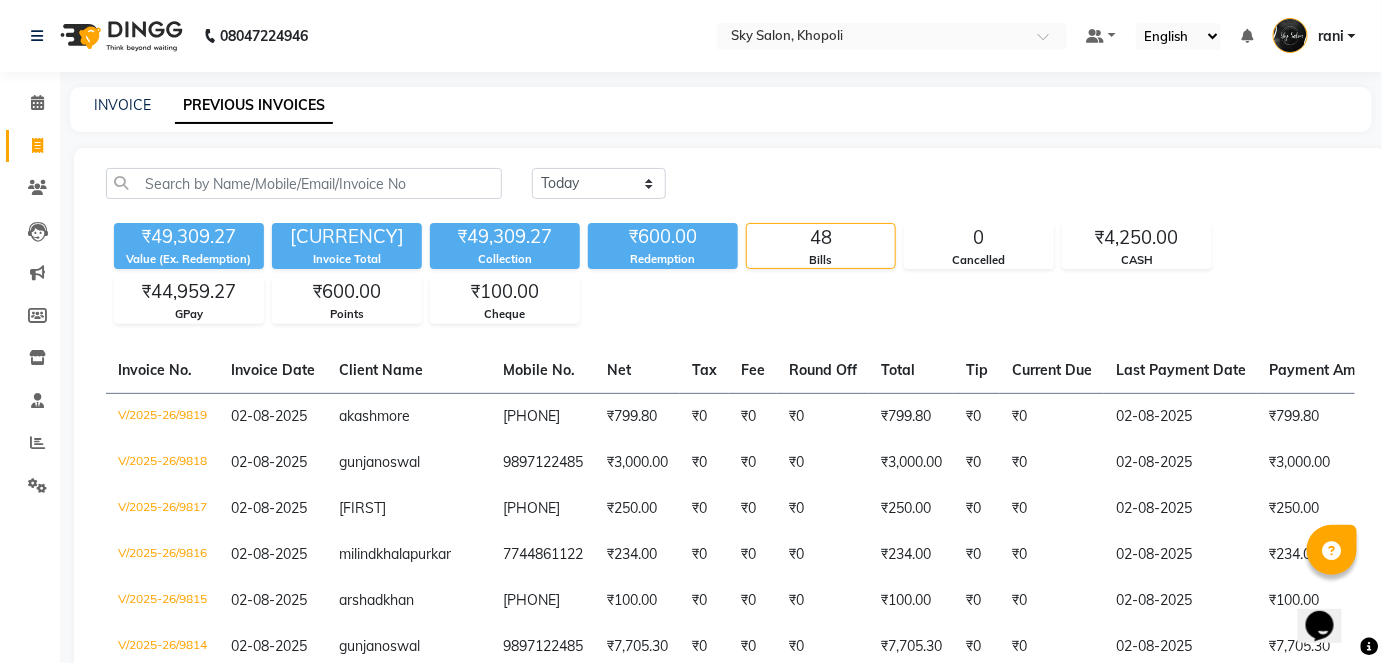 click on "Calendar" 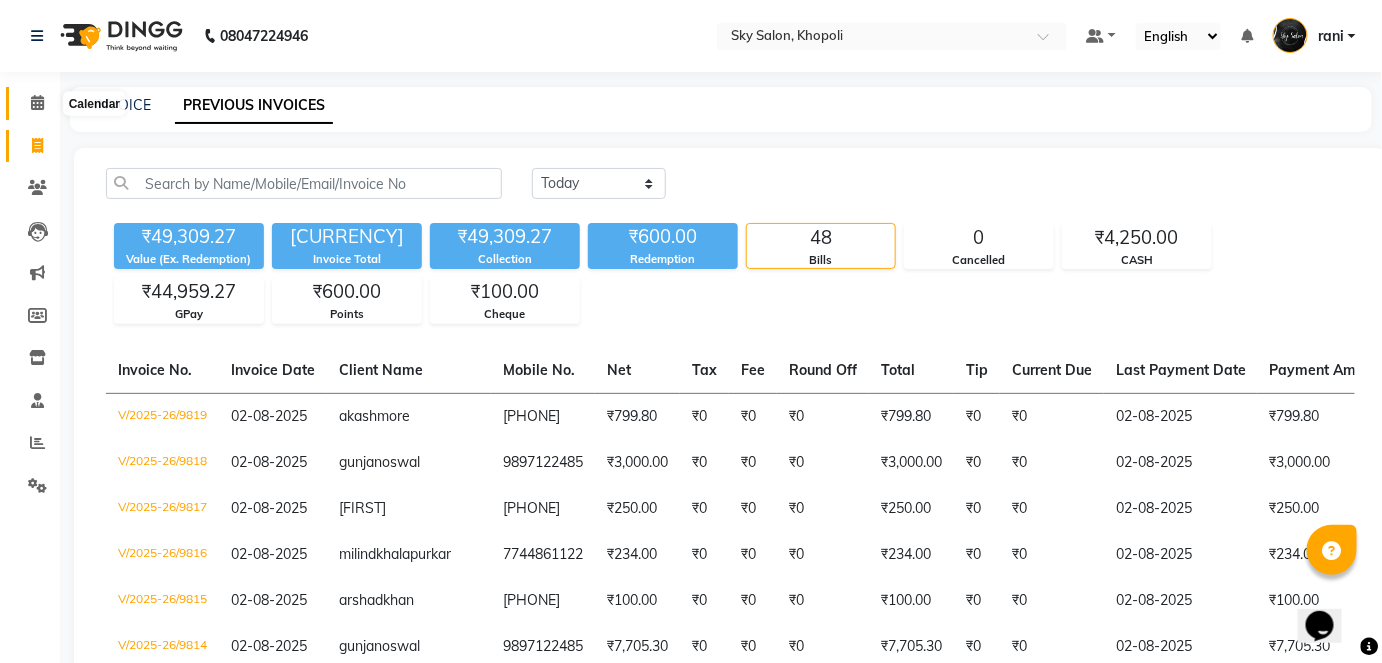 click 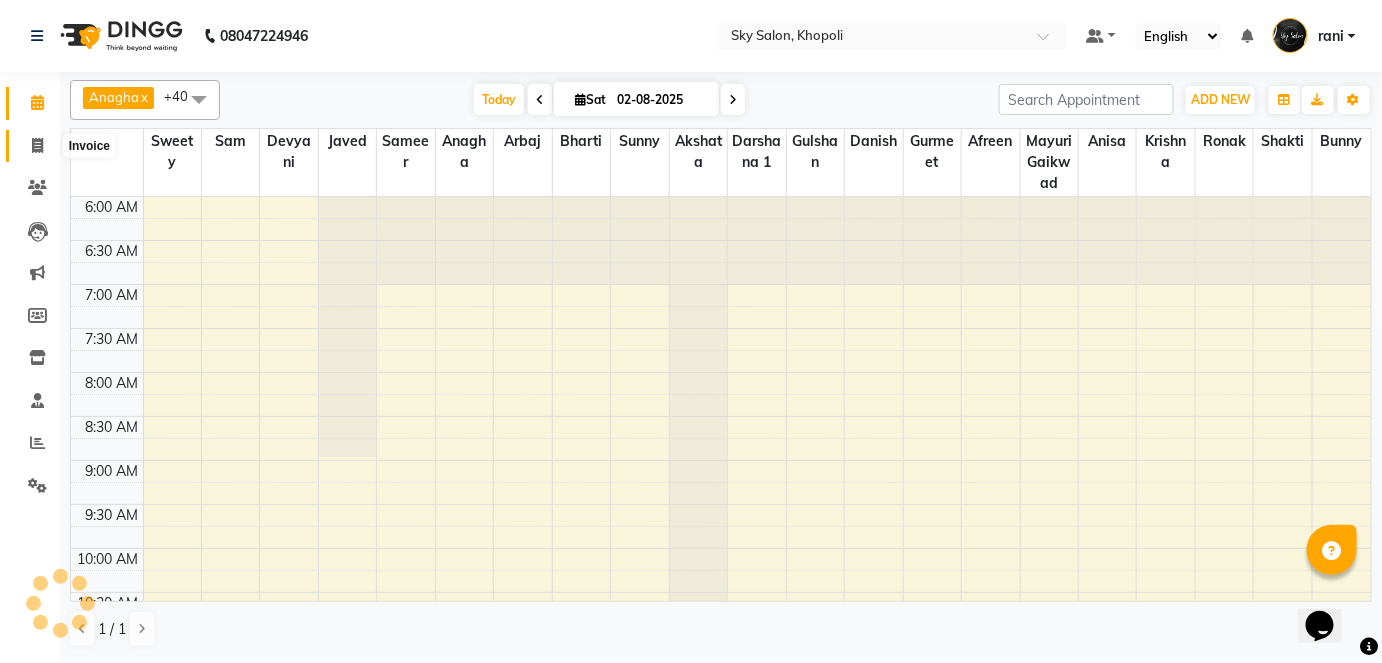 click 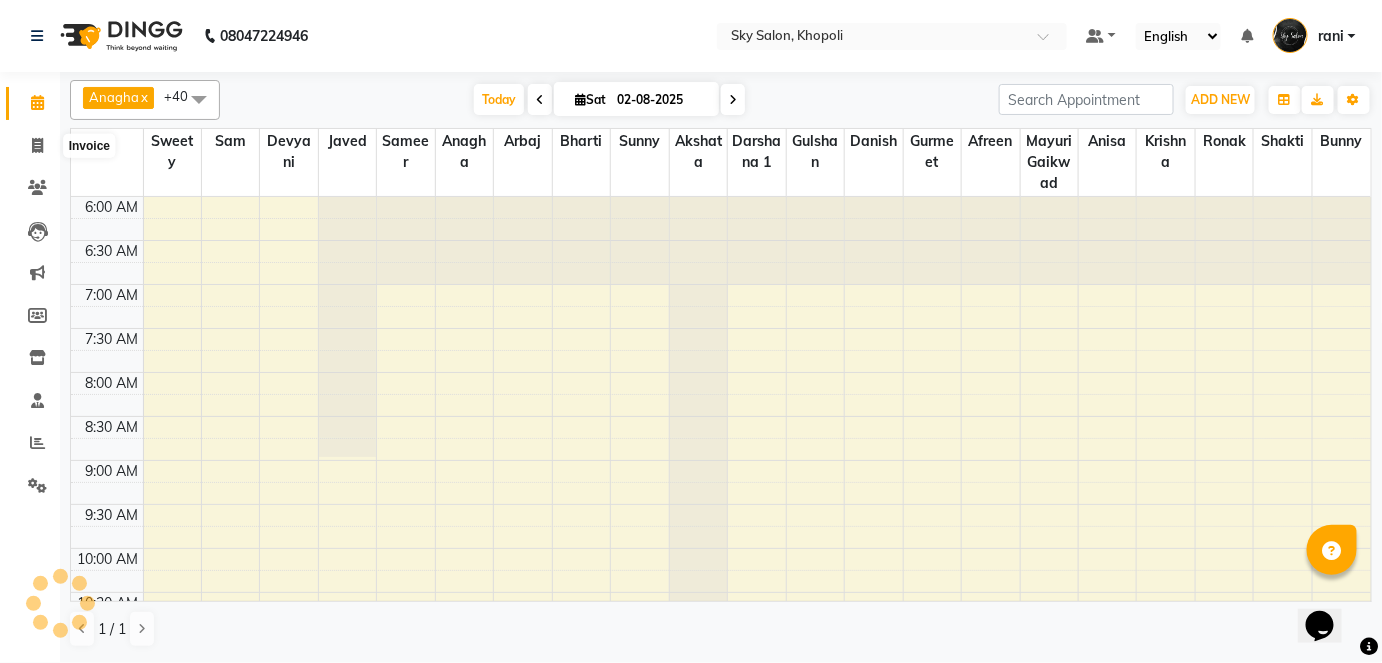 select on "service" 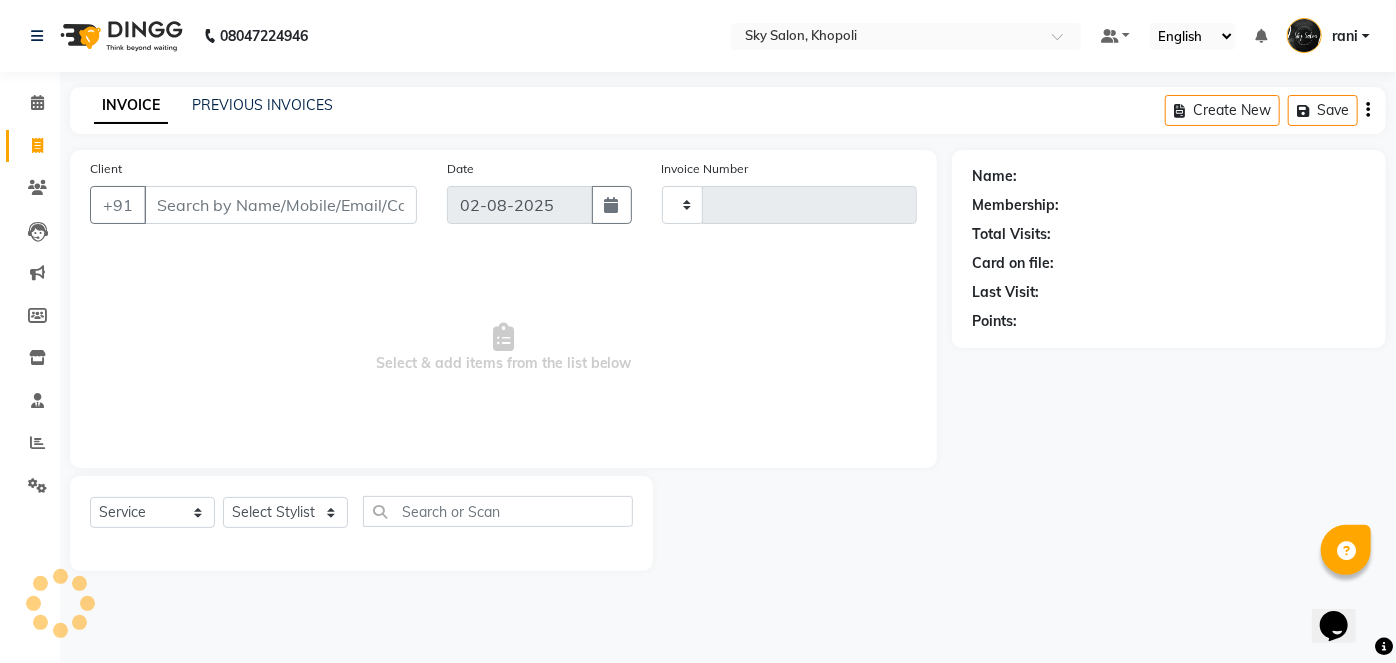type on "9820" 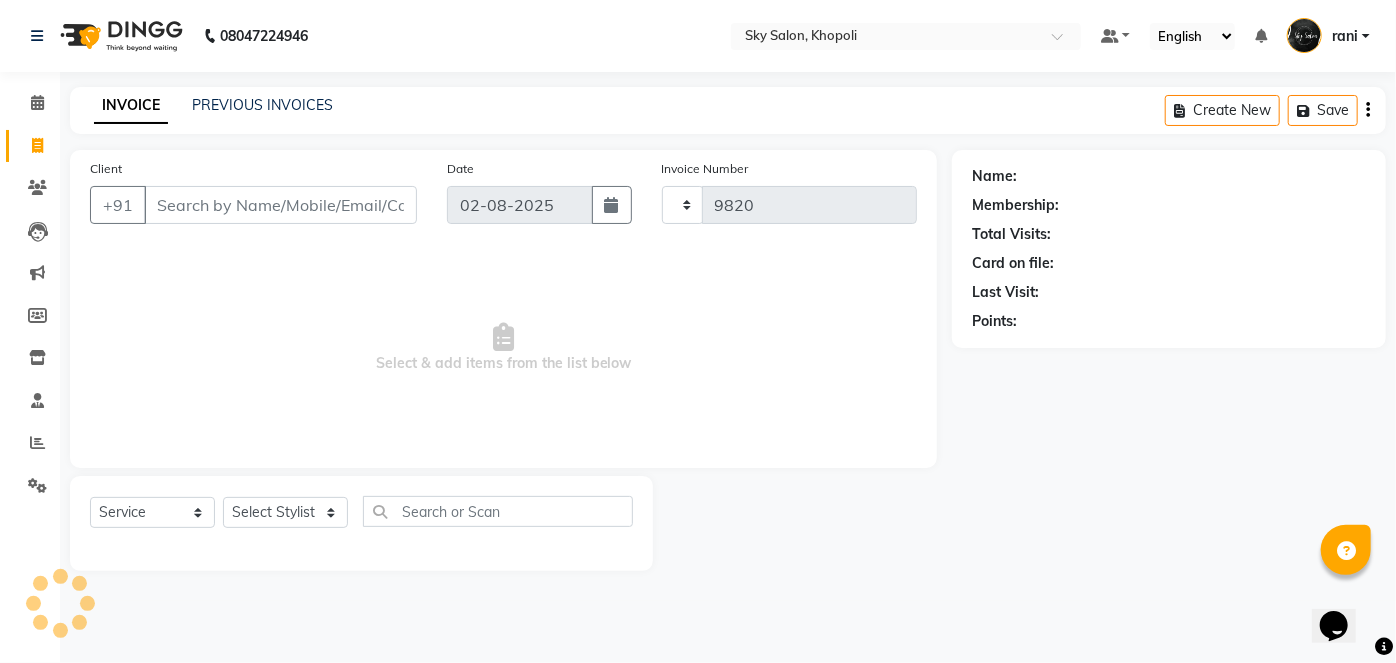 select on "3537" 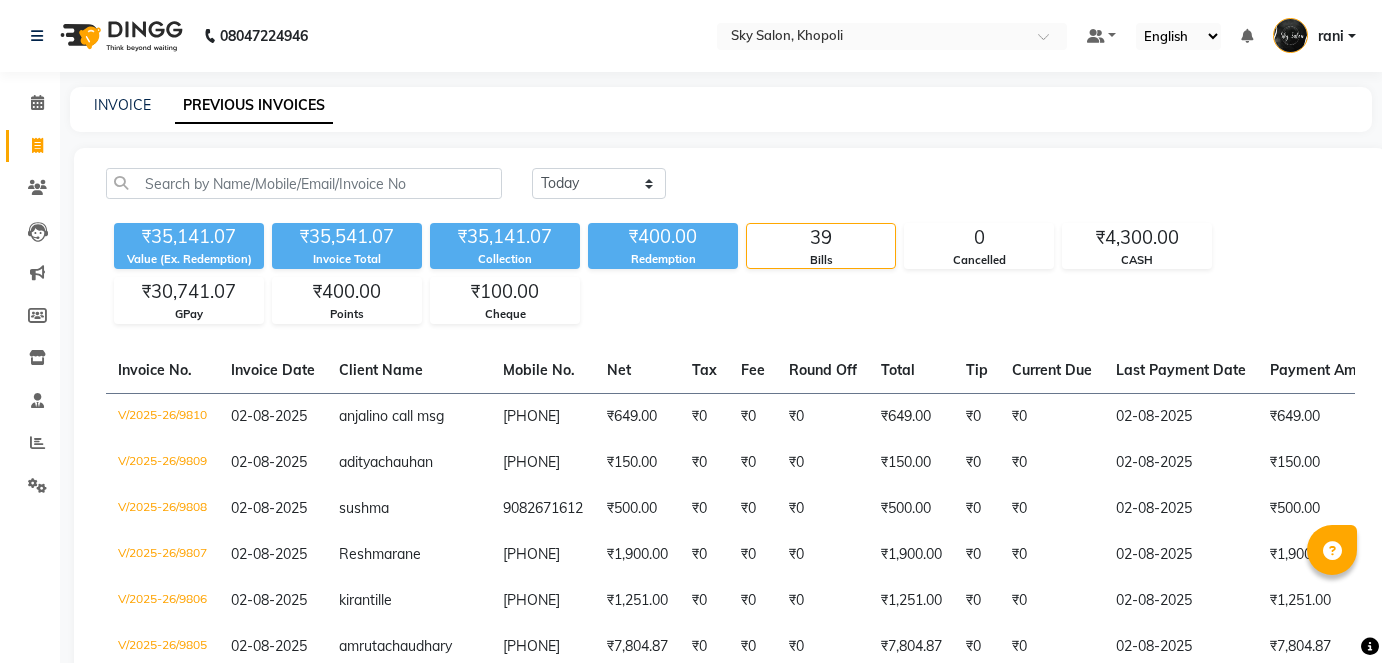 scroll, scrollTop: 460, scrollLeft: 0, axis: vertical 